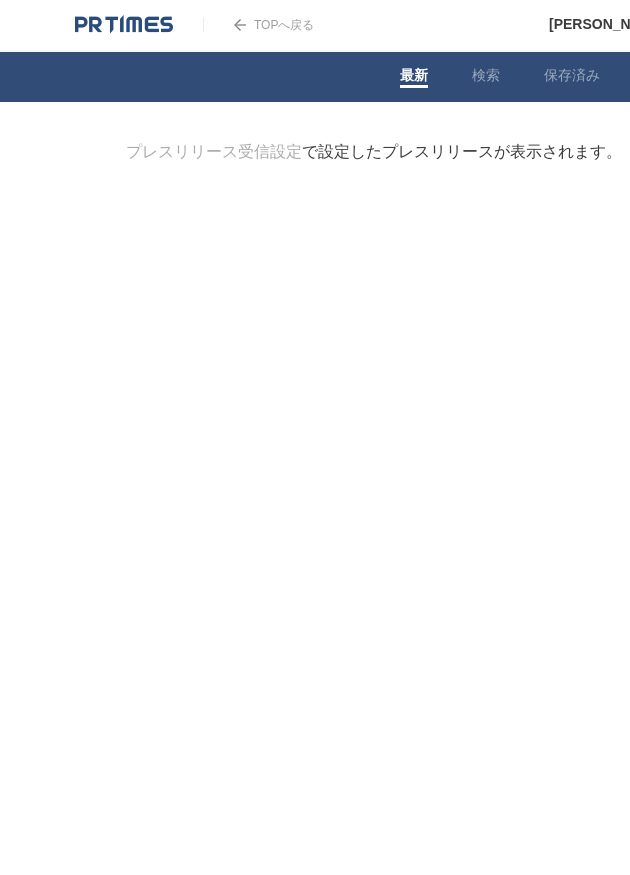 scroll, scrollTop: 0, scrollLeft: 0, axis: both 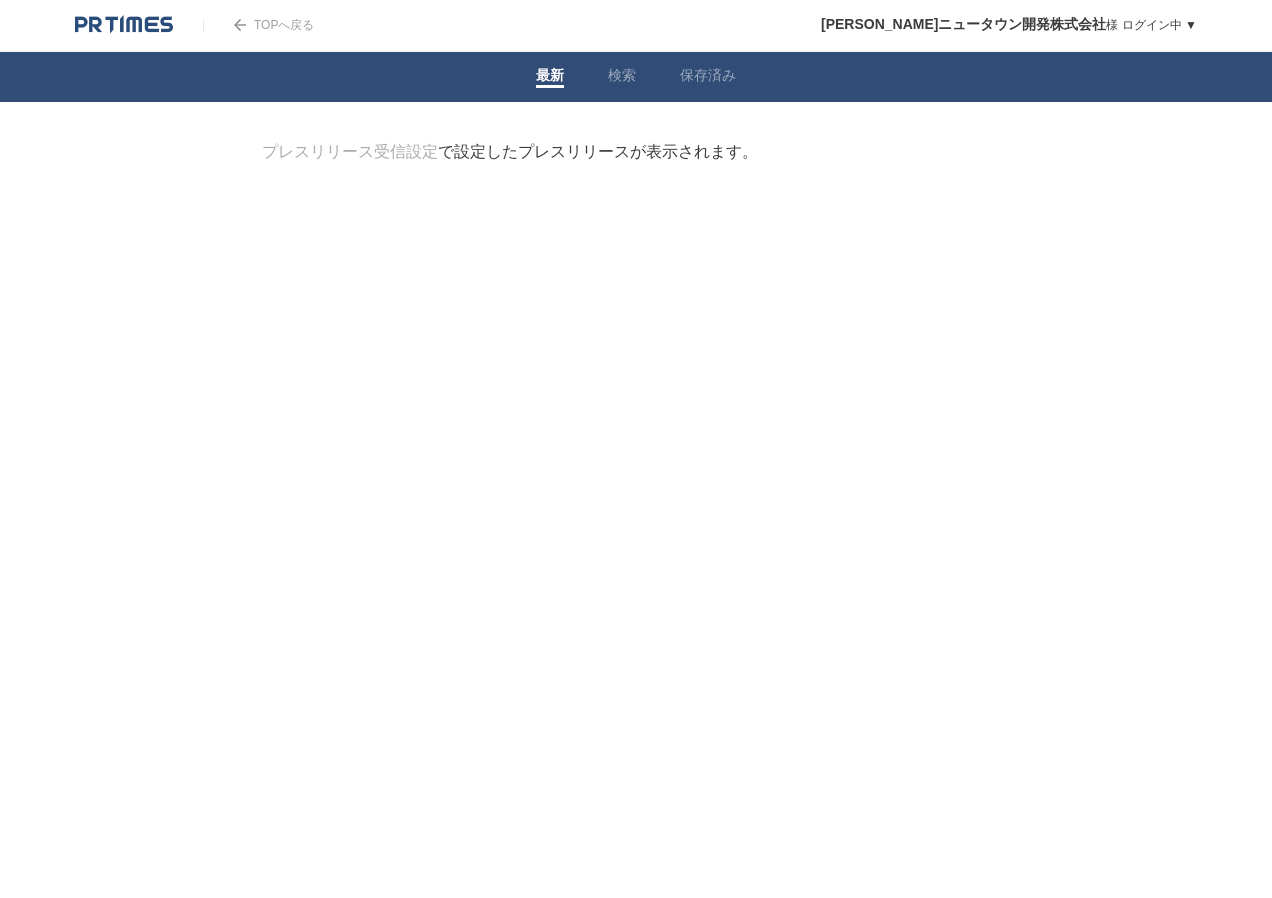 click on "TOPへ戻る" at bounding box center (258, 25) 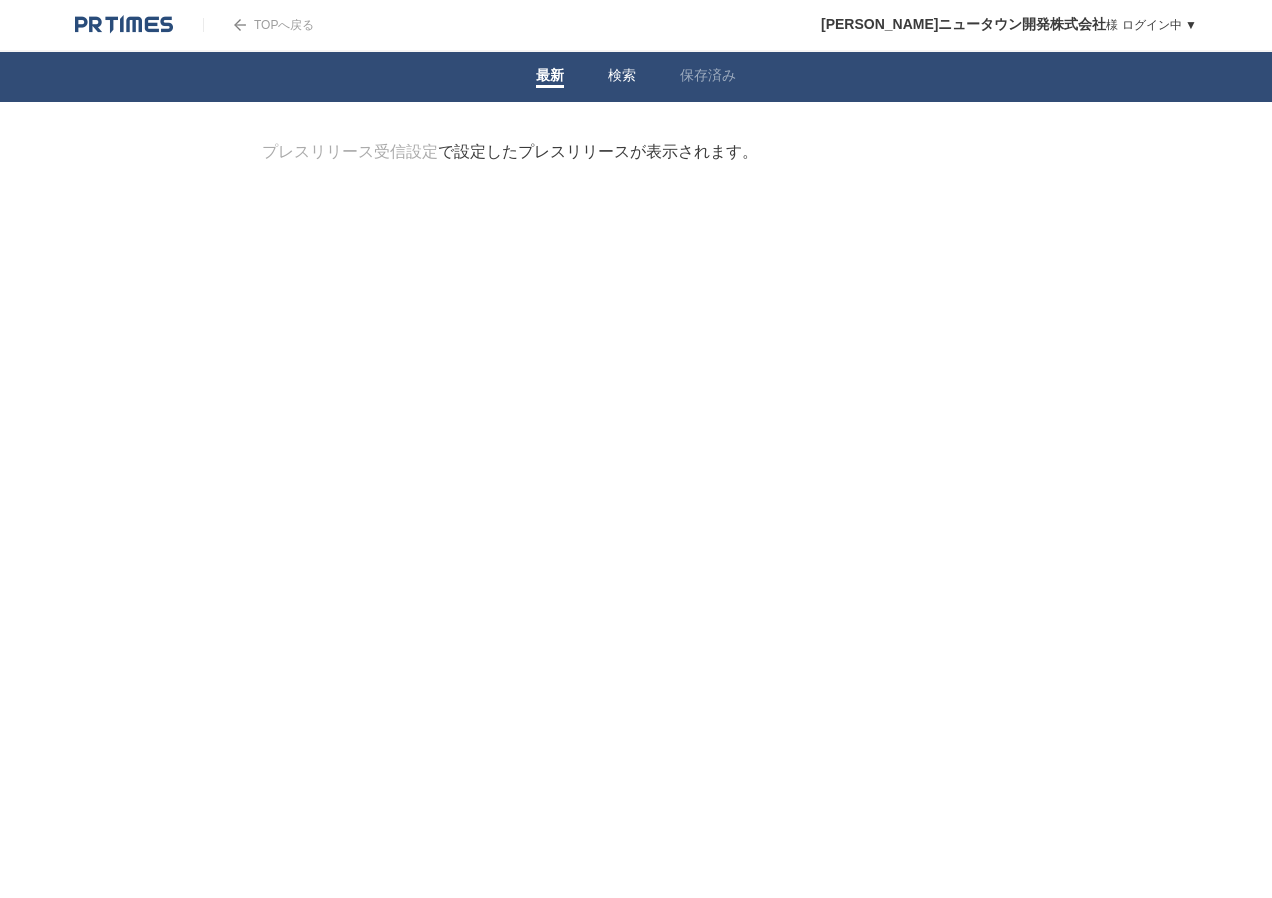 click on "検索" at bounding box center [622, 77] 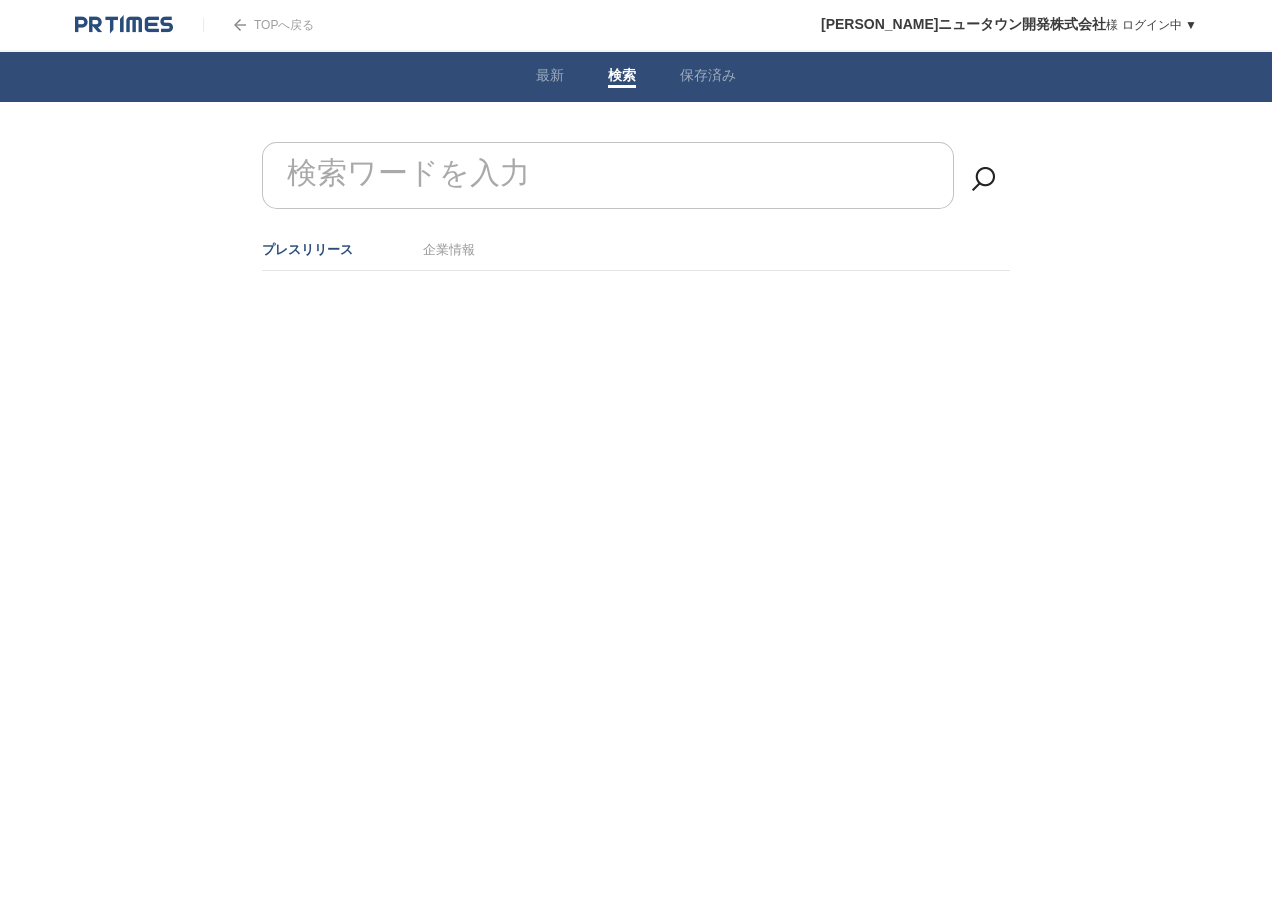 scroll, scrollTop: 0, scrollLeft: 0, axis: both 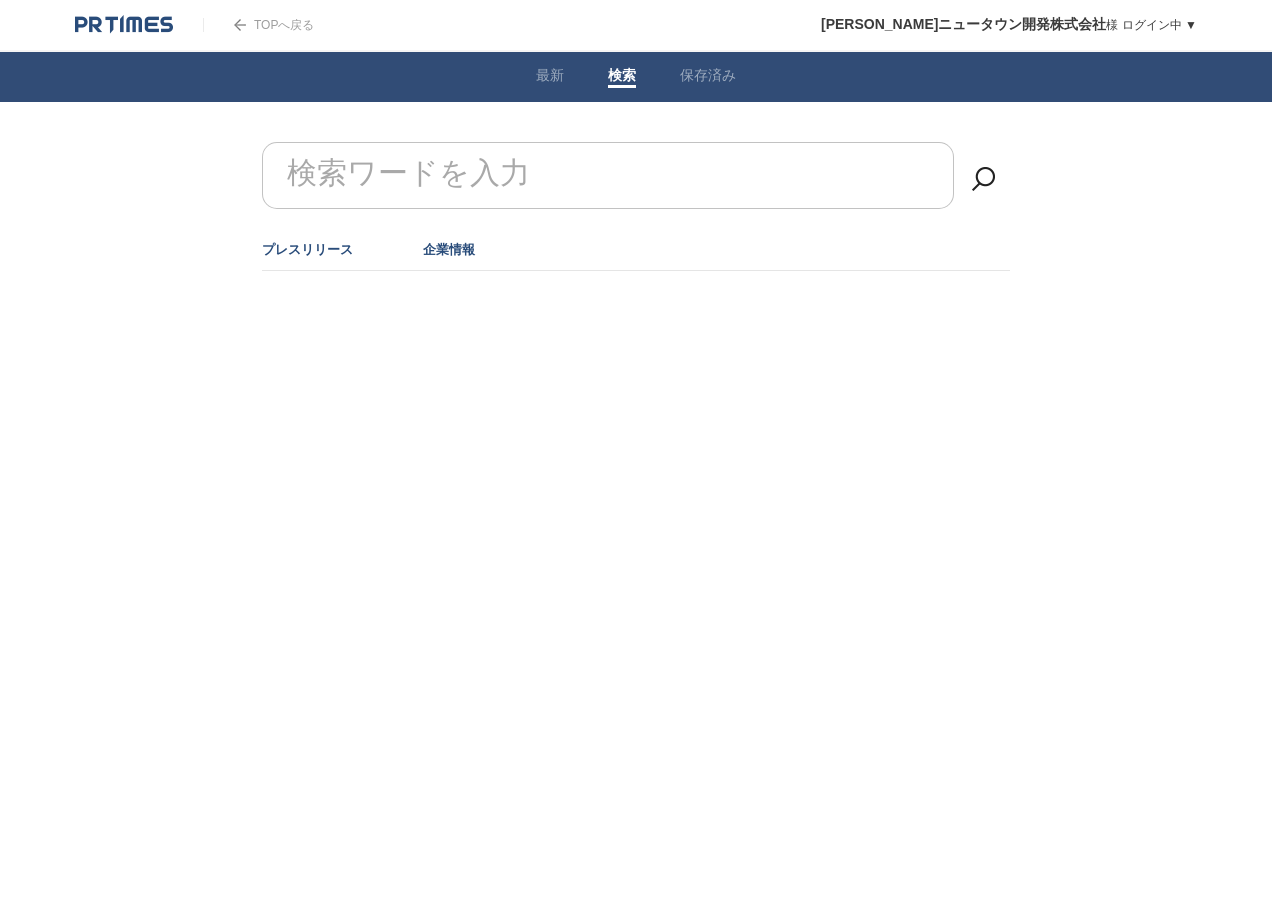 click on "企業情報" at bounding box center [449, 249] 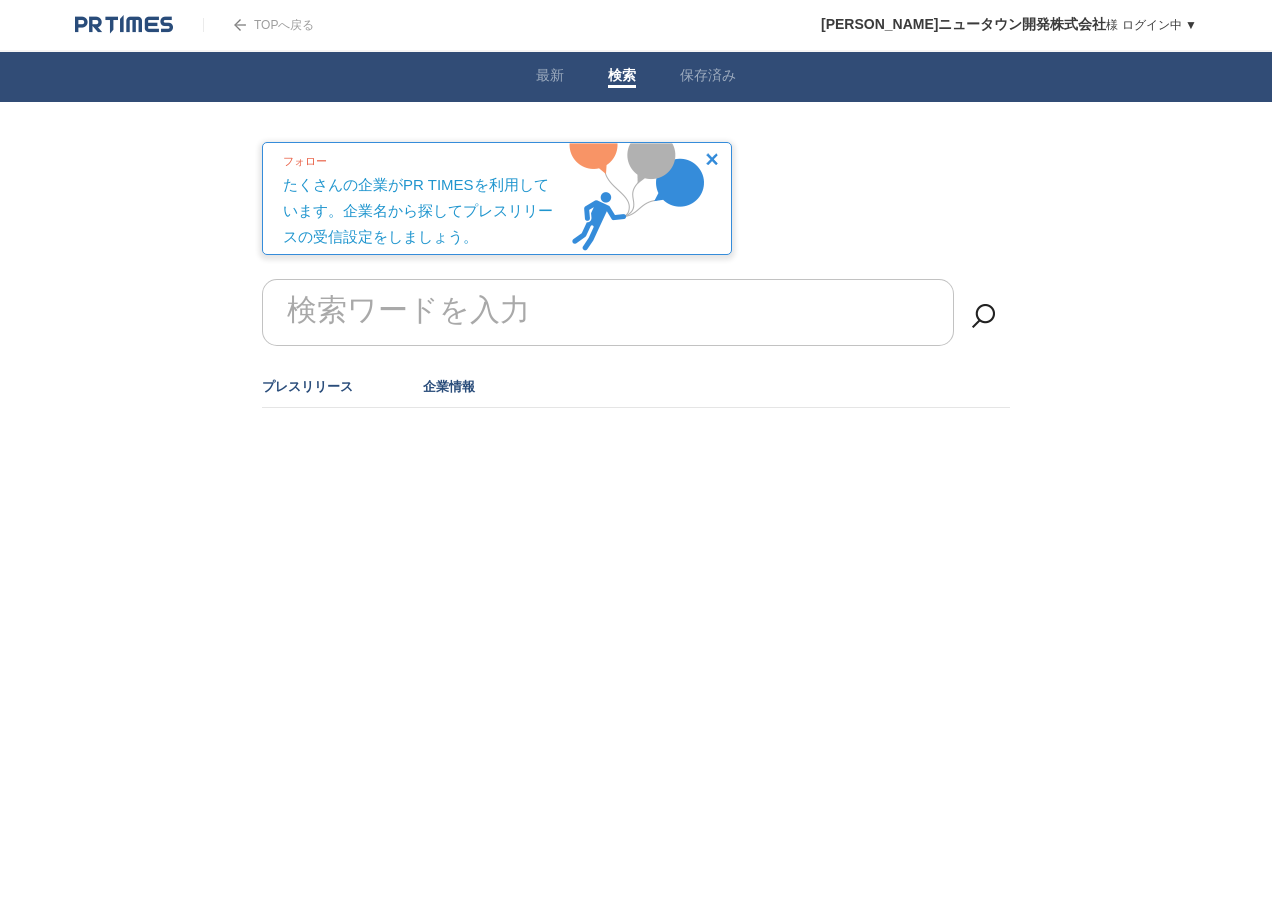 click on "プレスリリース" at bounding box center [307, 386] 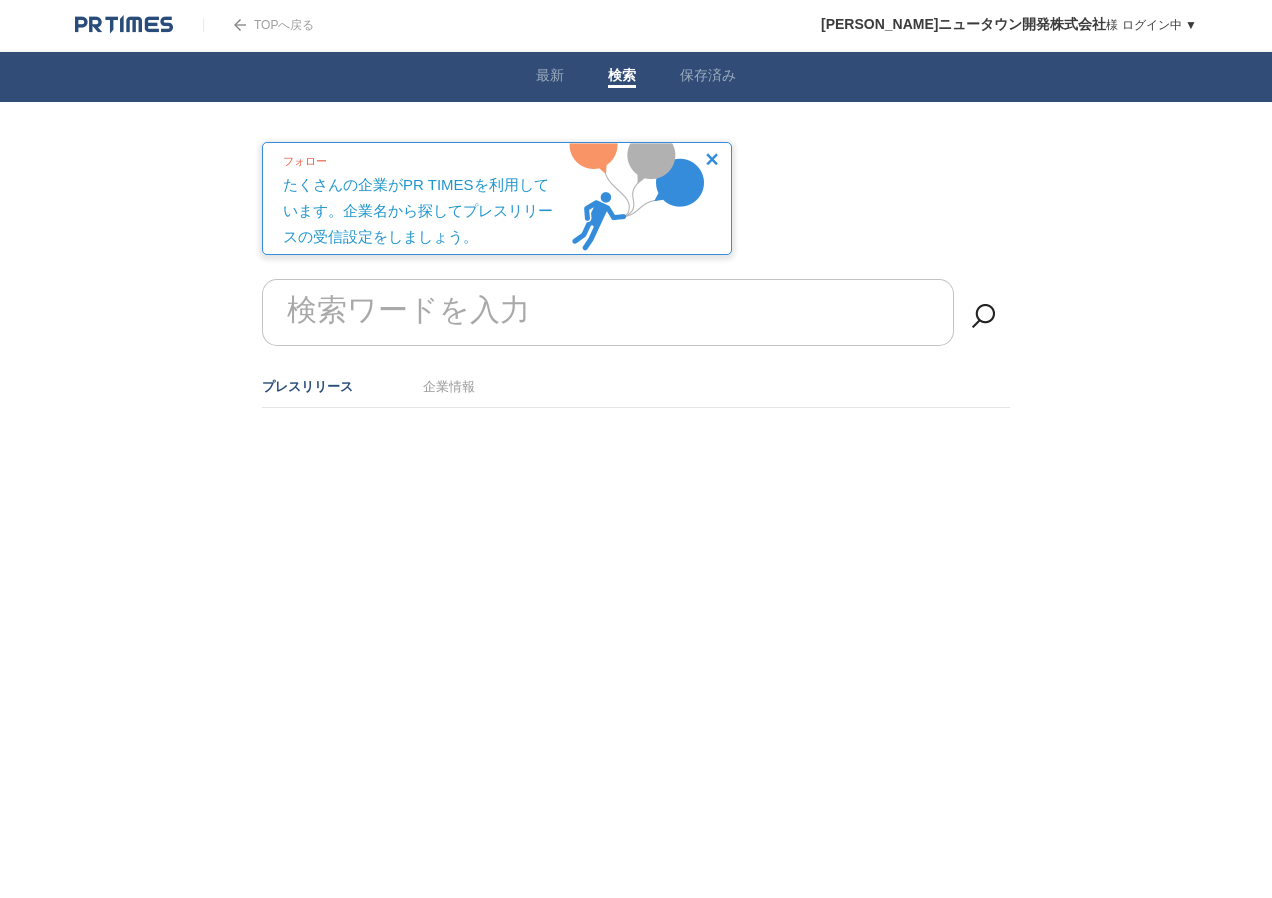 click on "フォロー
たくさんの企業がPR TIMESを利用しています。企業名から探してプレスリリースの受信設定をしましょう。
検索ワードを入力
プレスリリース
企業情報
検索結果なし" at bounding box center [636, 275] 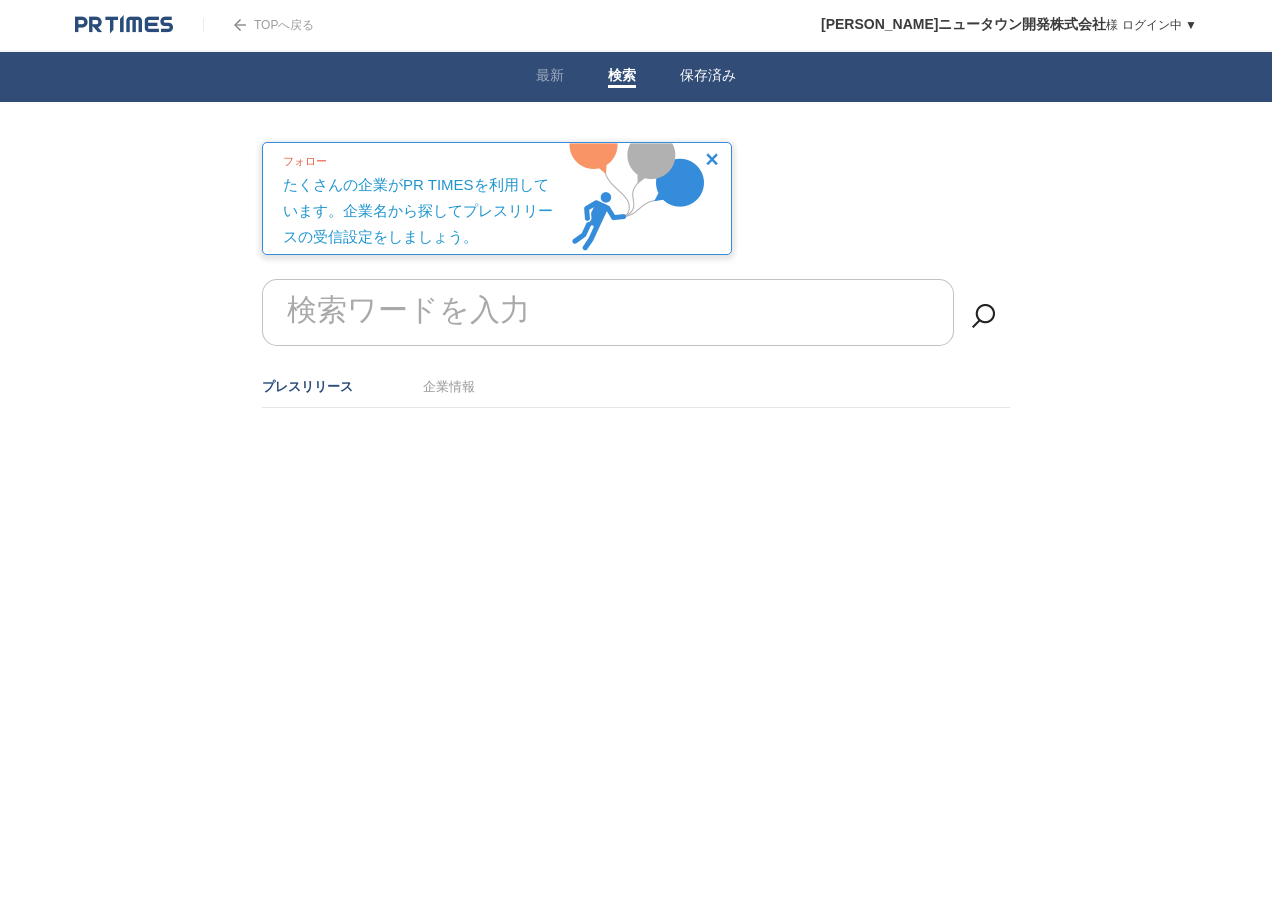 click on "保存済み" at bounding box center (708, 77) 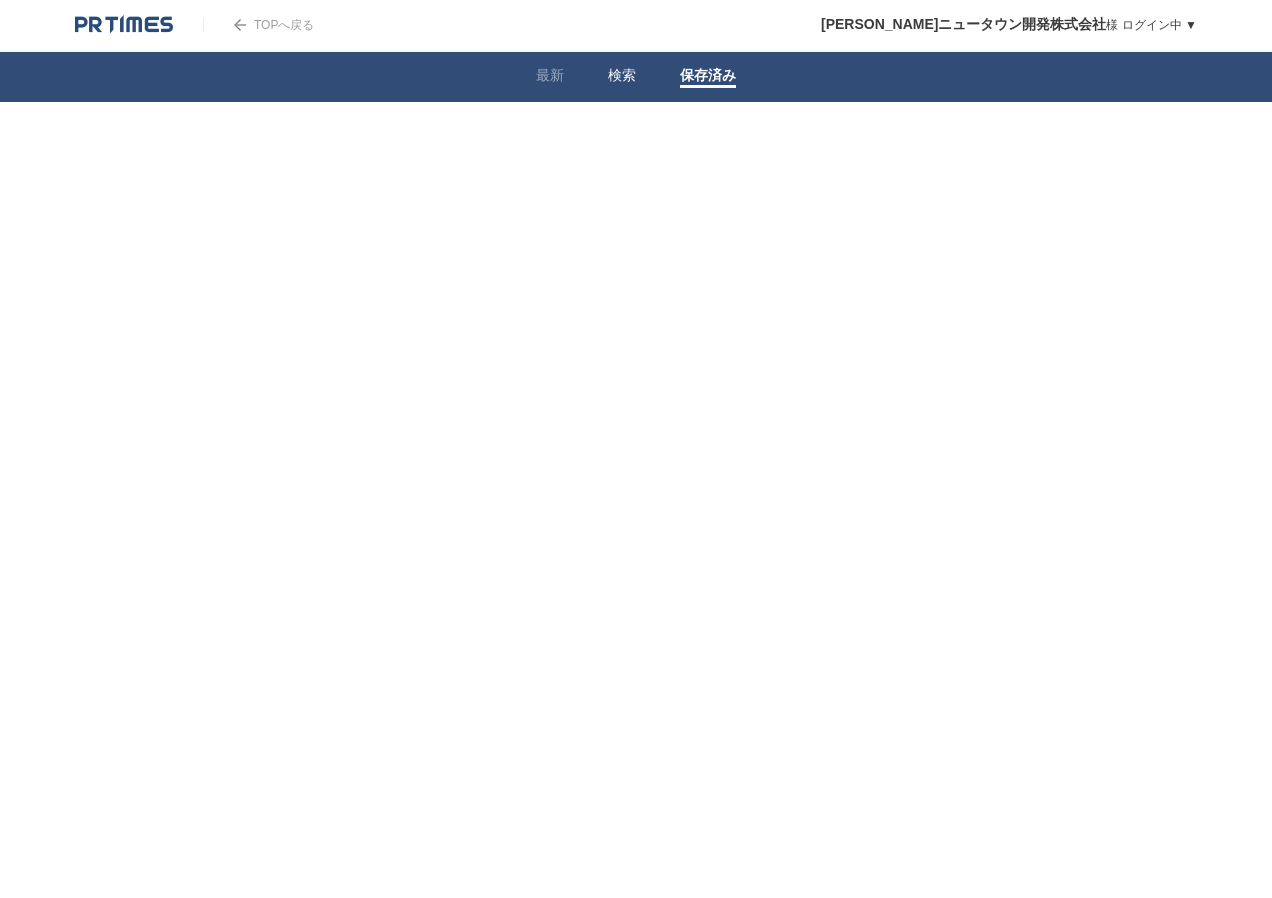 click on "検索" at bounding box center [622, 77] 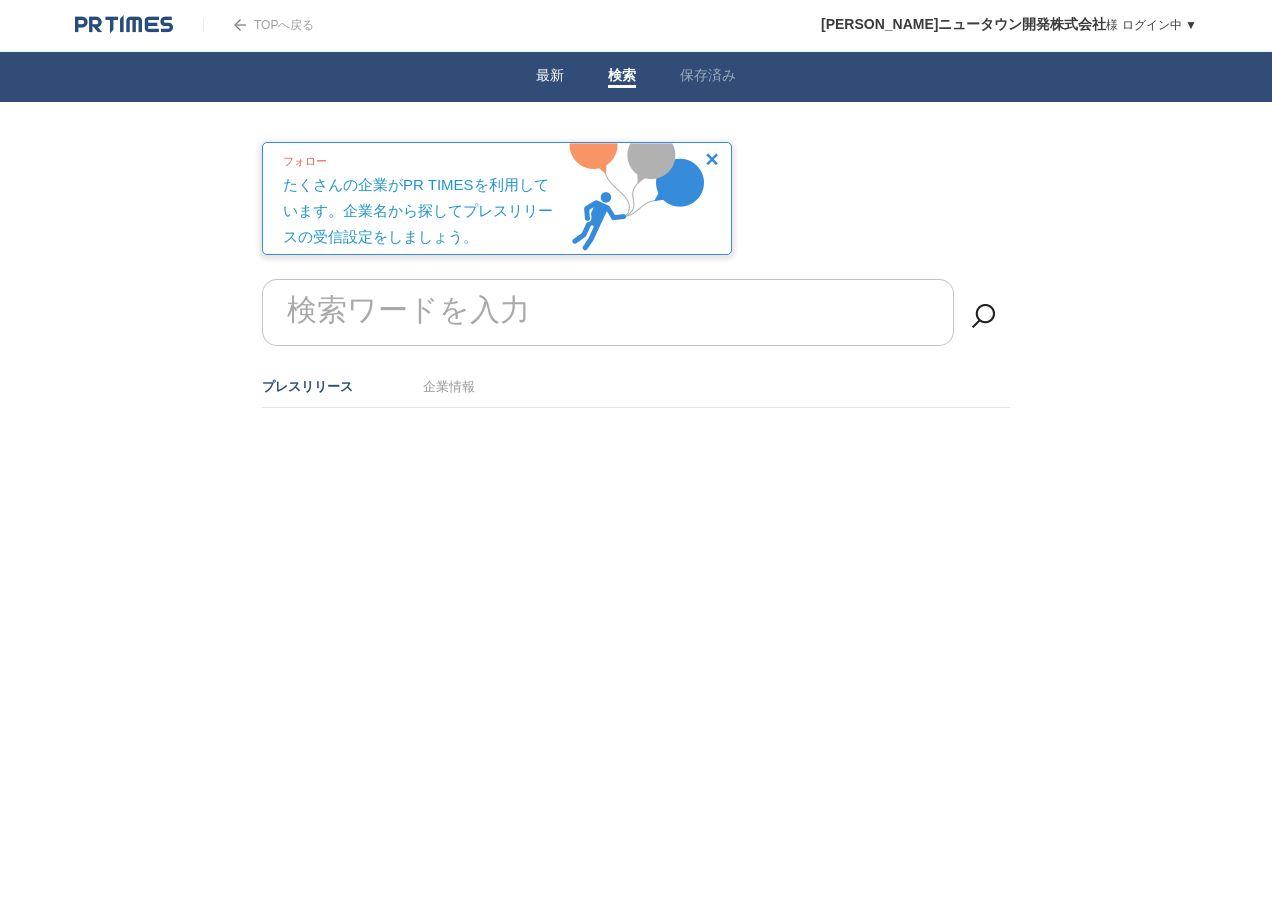 click on "最新" at bounding box center (550, 77) 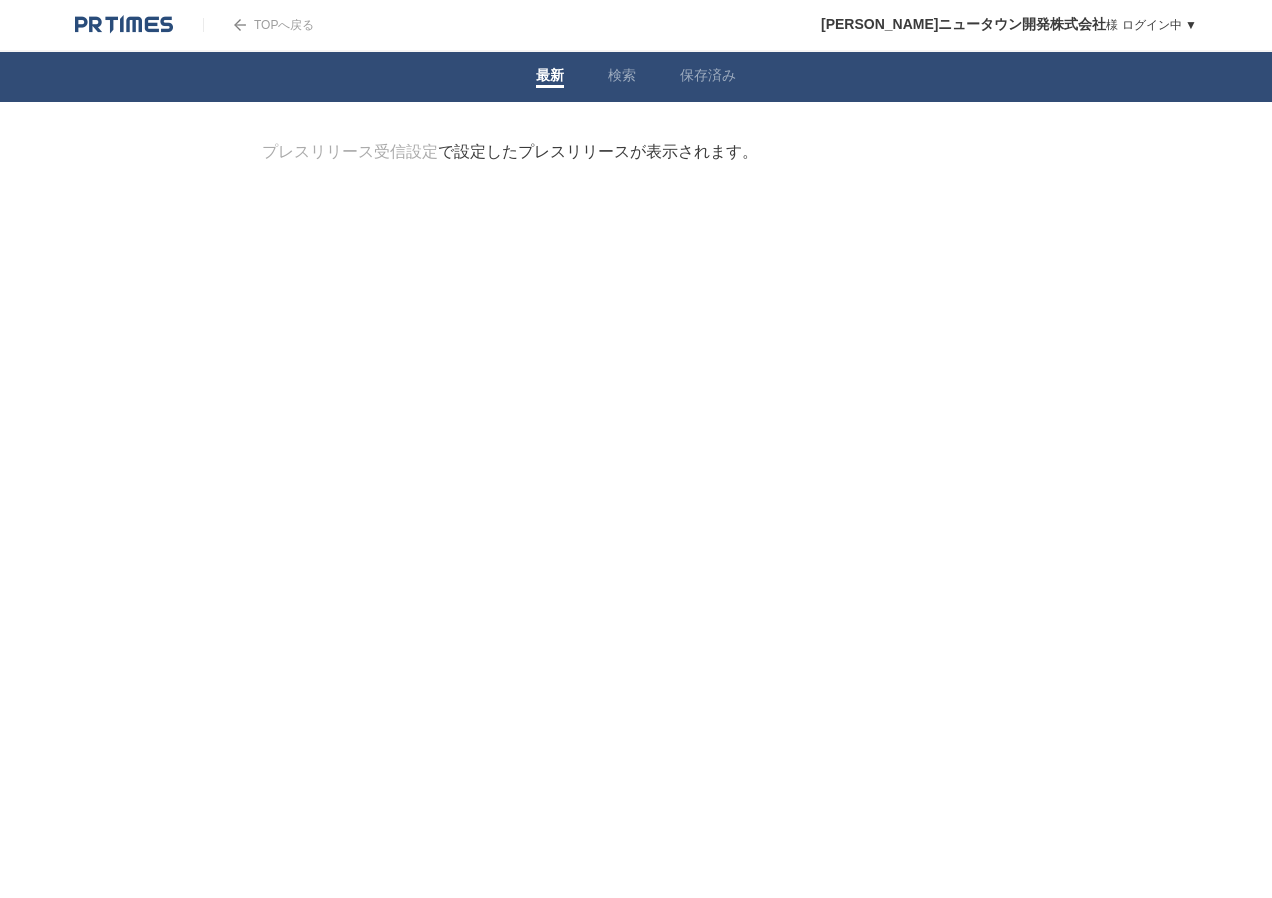 click on "TOPへ戻る" at bounding box center [258, 25] 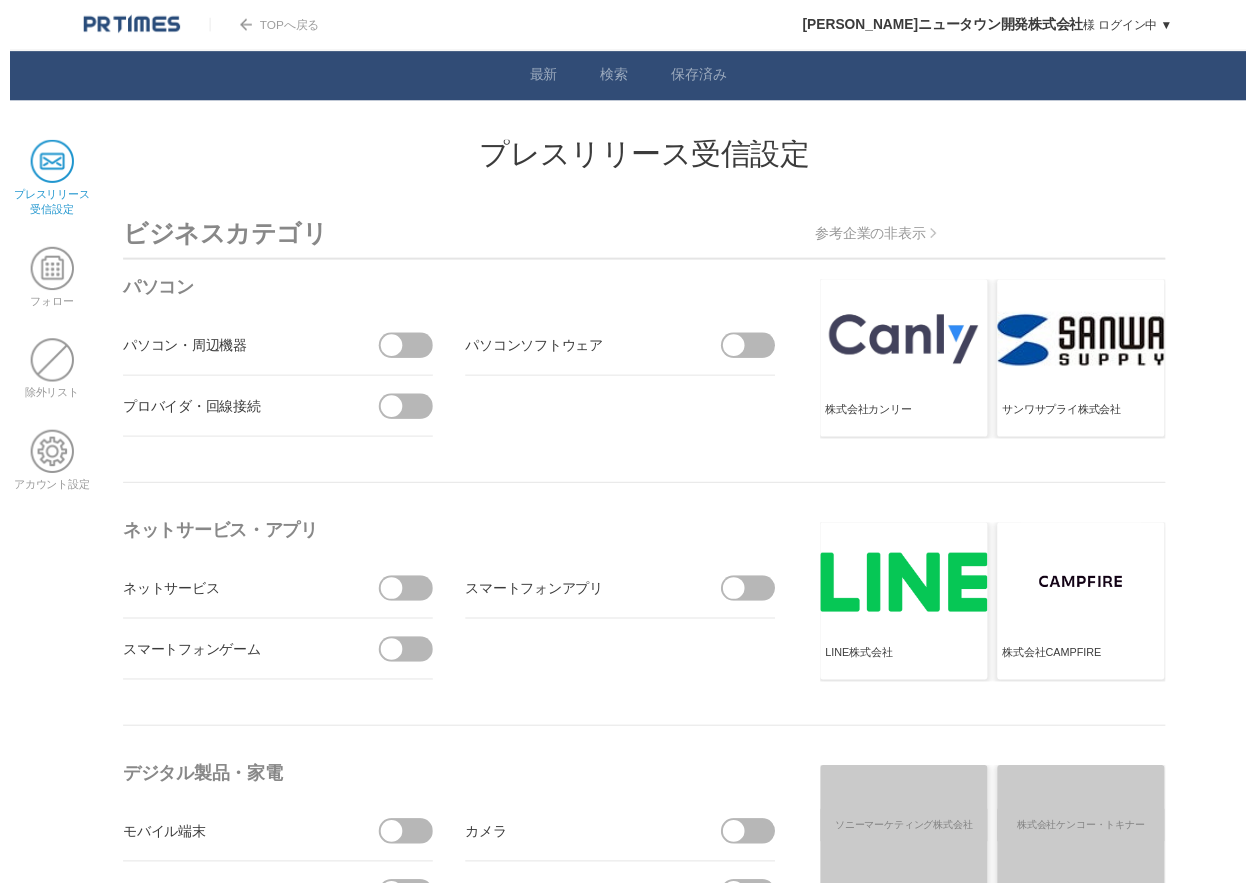 scroll, scrollTop: 0, scrollLeft: 0, axis: both 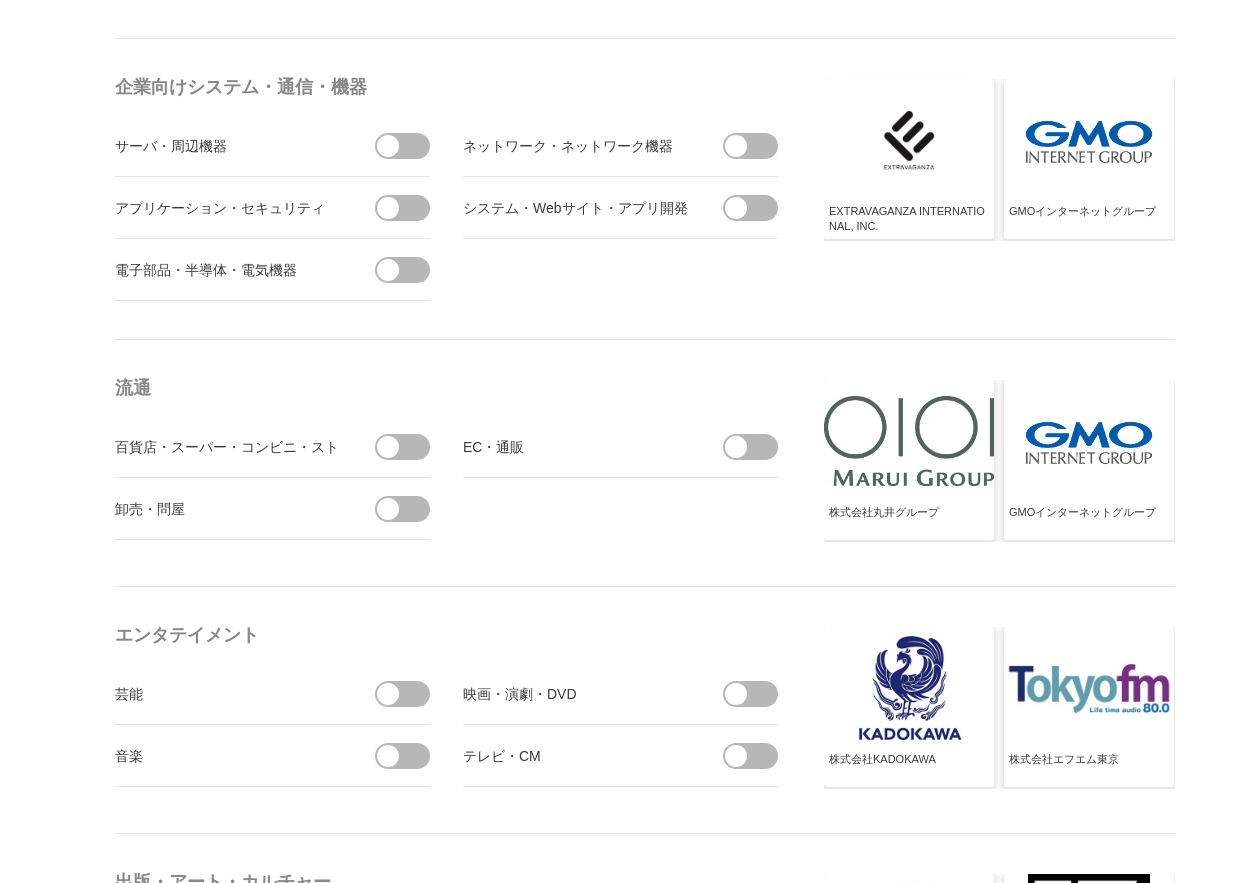 click at bounding box center (409, 447) 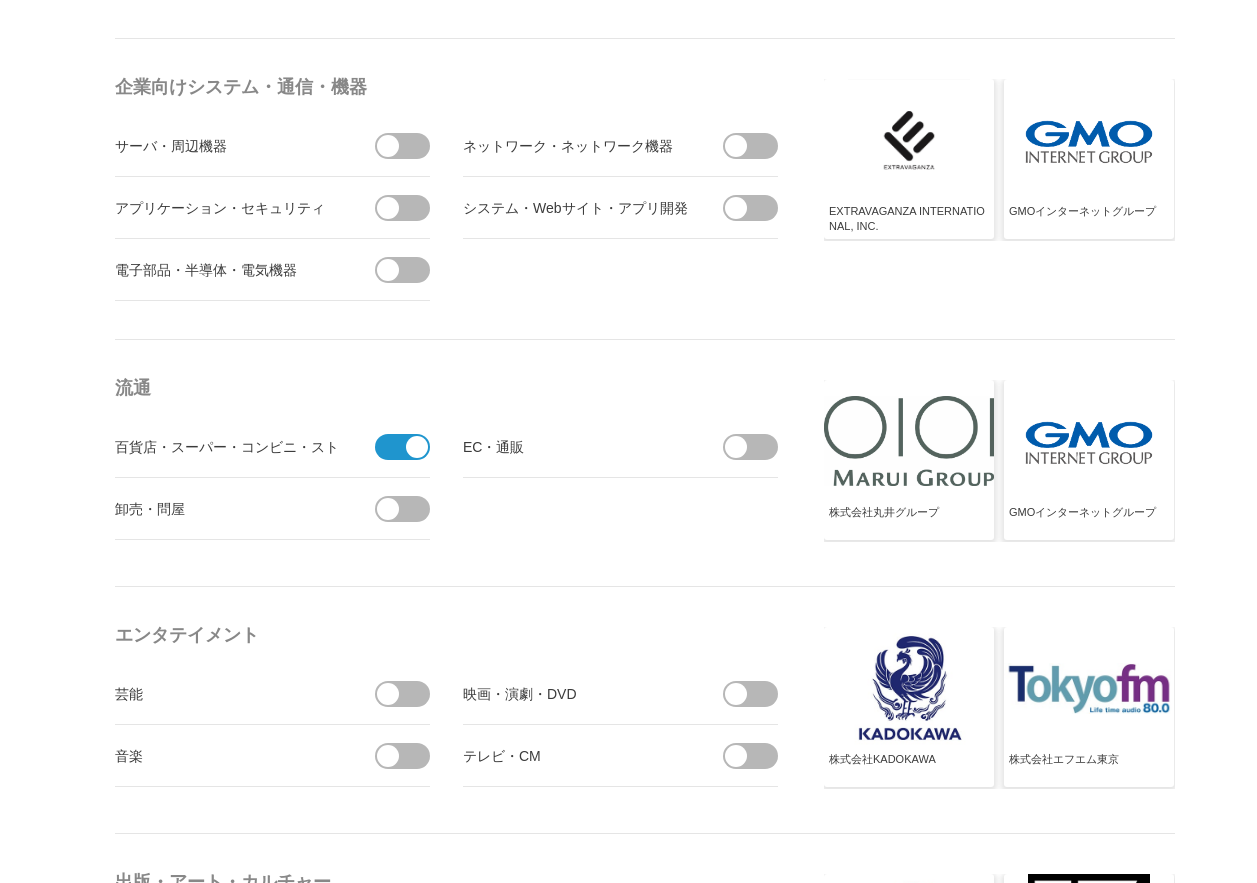 click at bounding box center (388, 509) 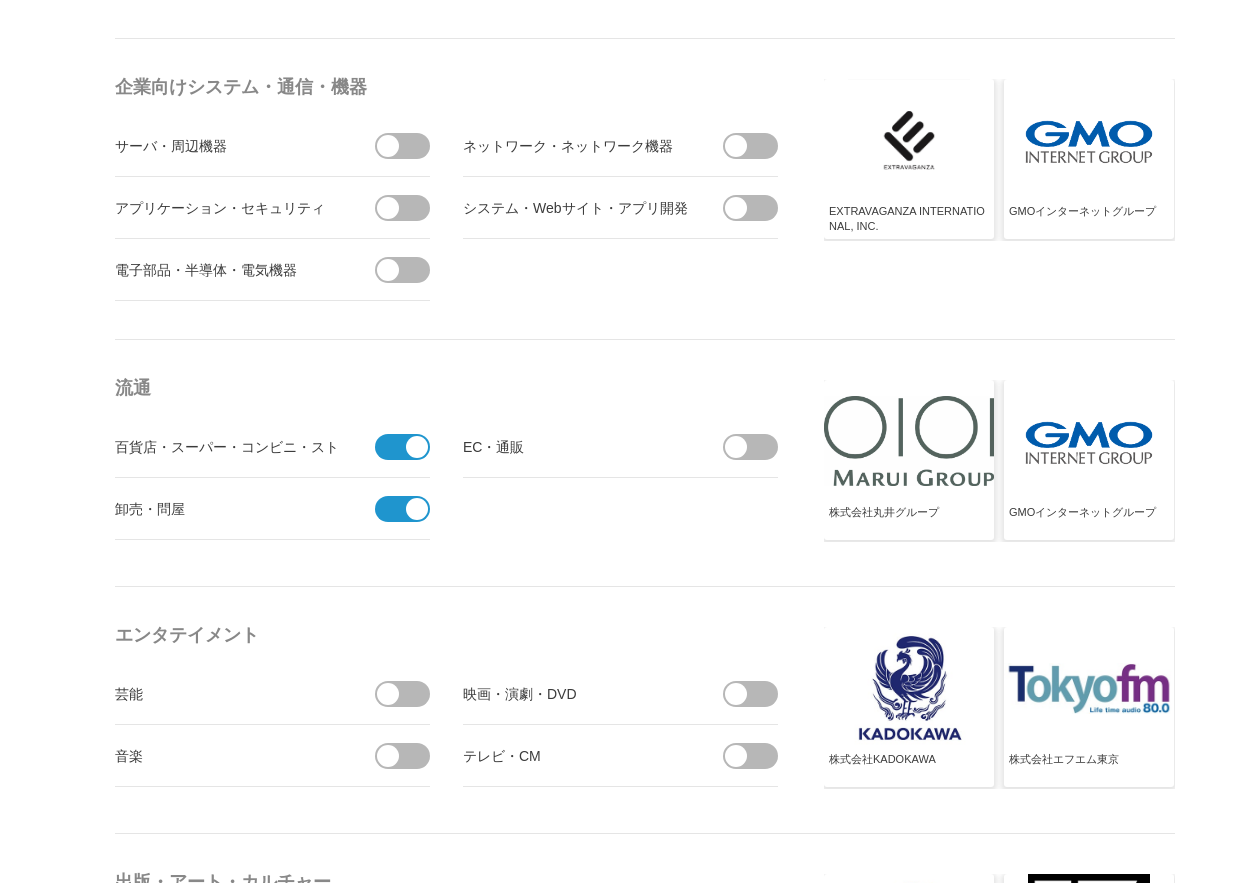 click at bounding box center [757, 447] 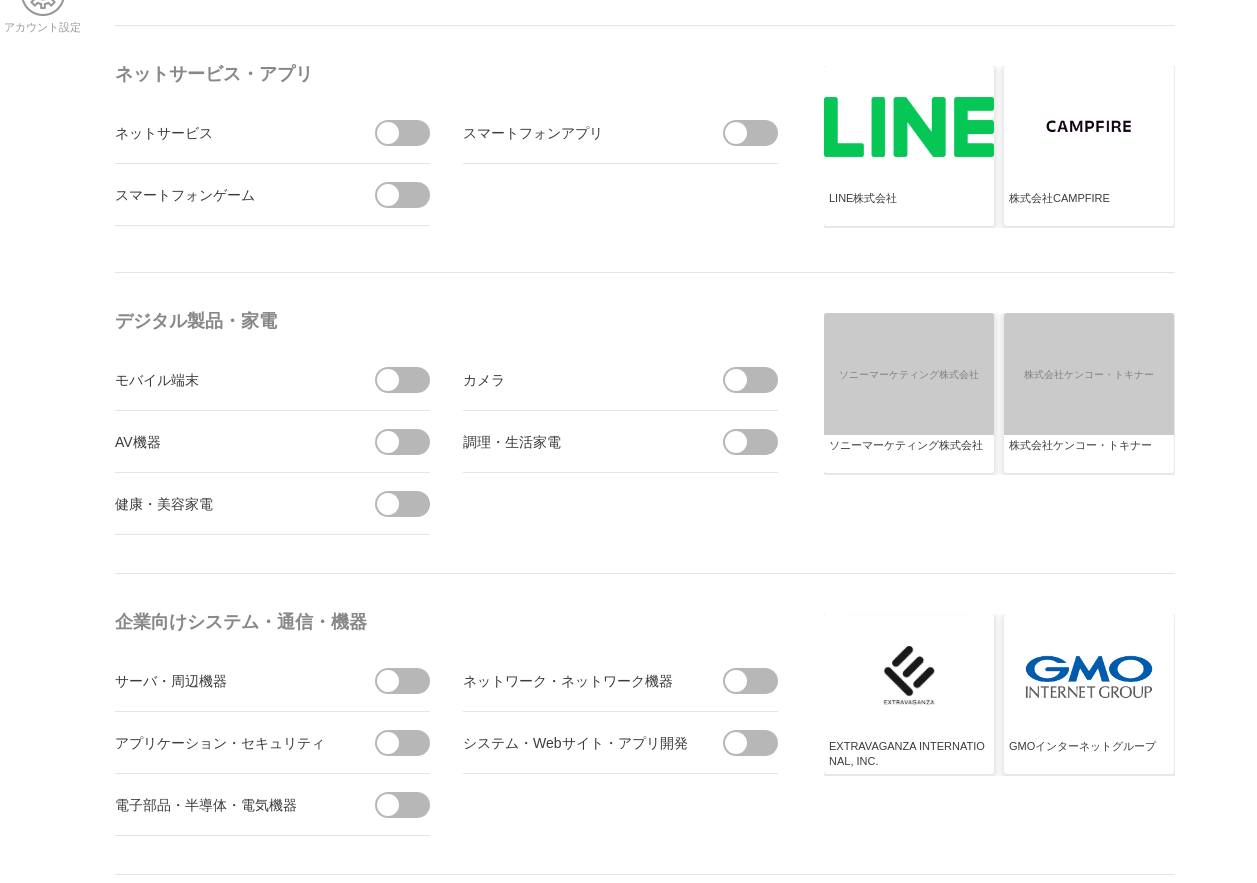 scroll, scrollTop: 500, scrollLeft: 0, axis: vertical 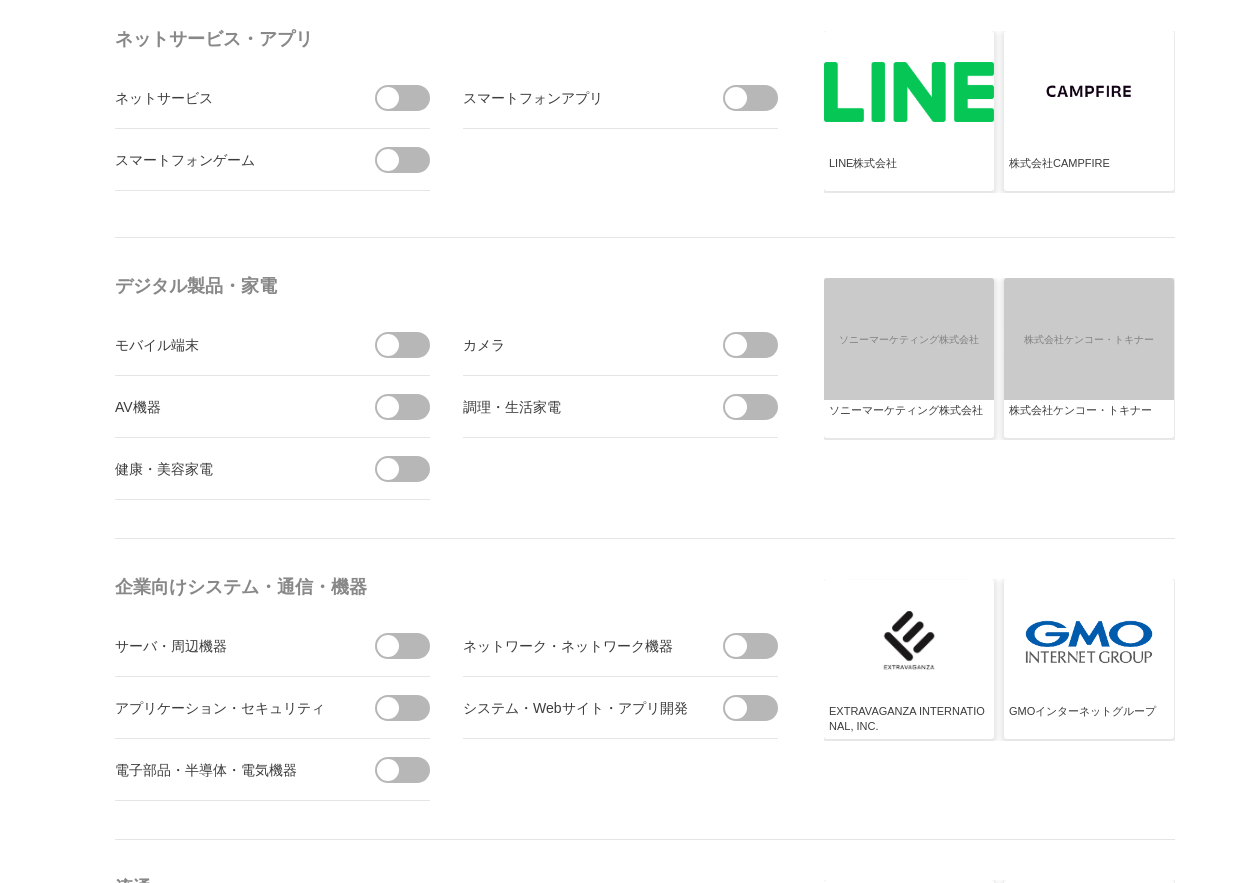 drag, startPoint x: 757, startPoint y: 405, endPoint x: 757, endPoint y: 419, distance: 14 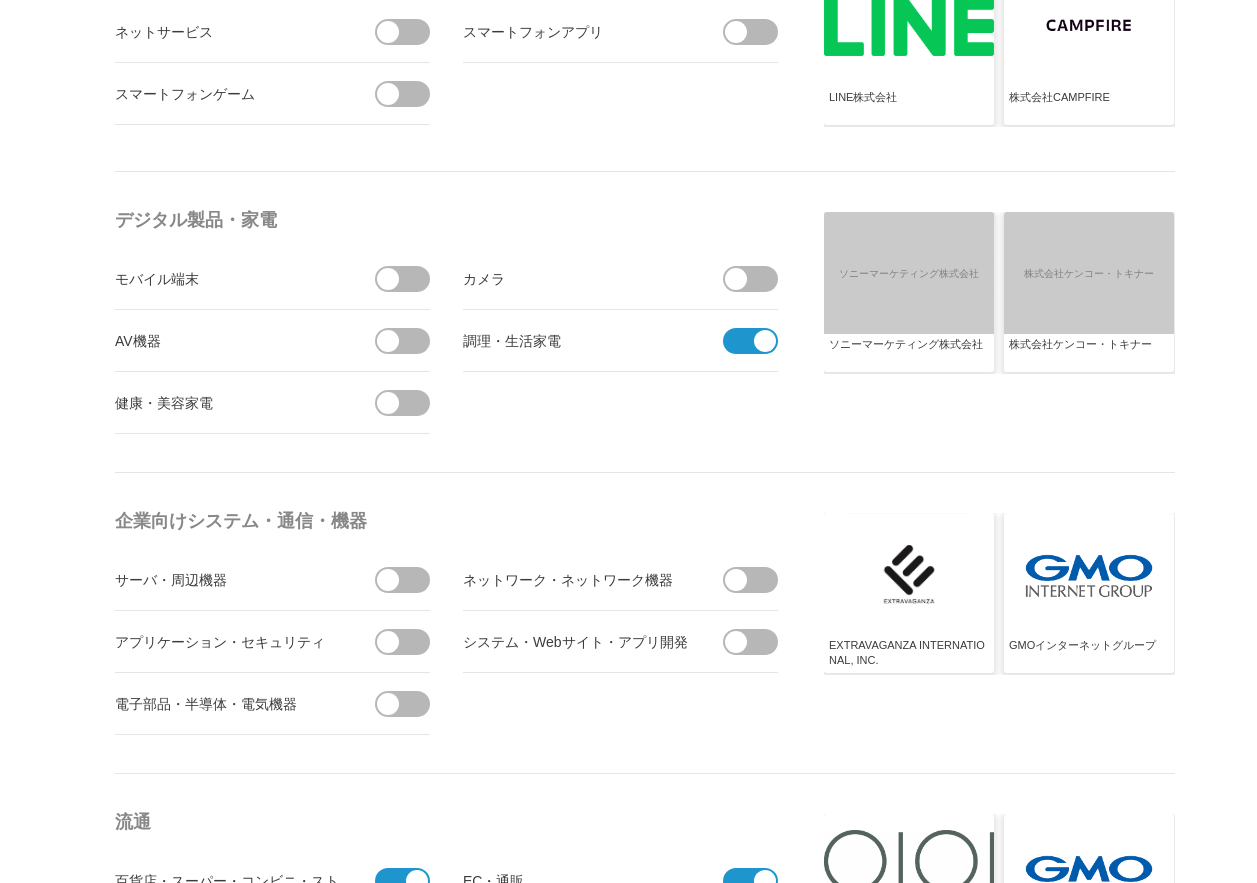 scroll, scrollTop: 600, scrollLeft: 0, axis: vertical 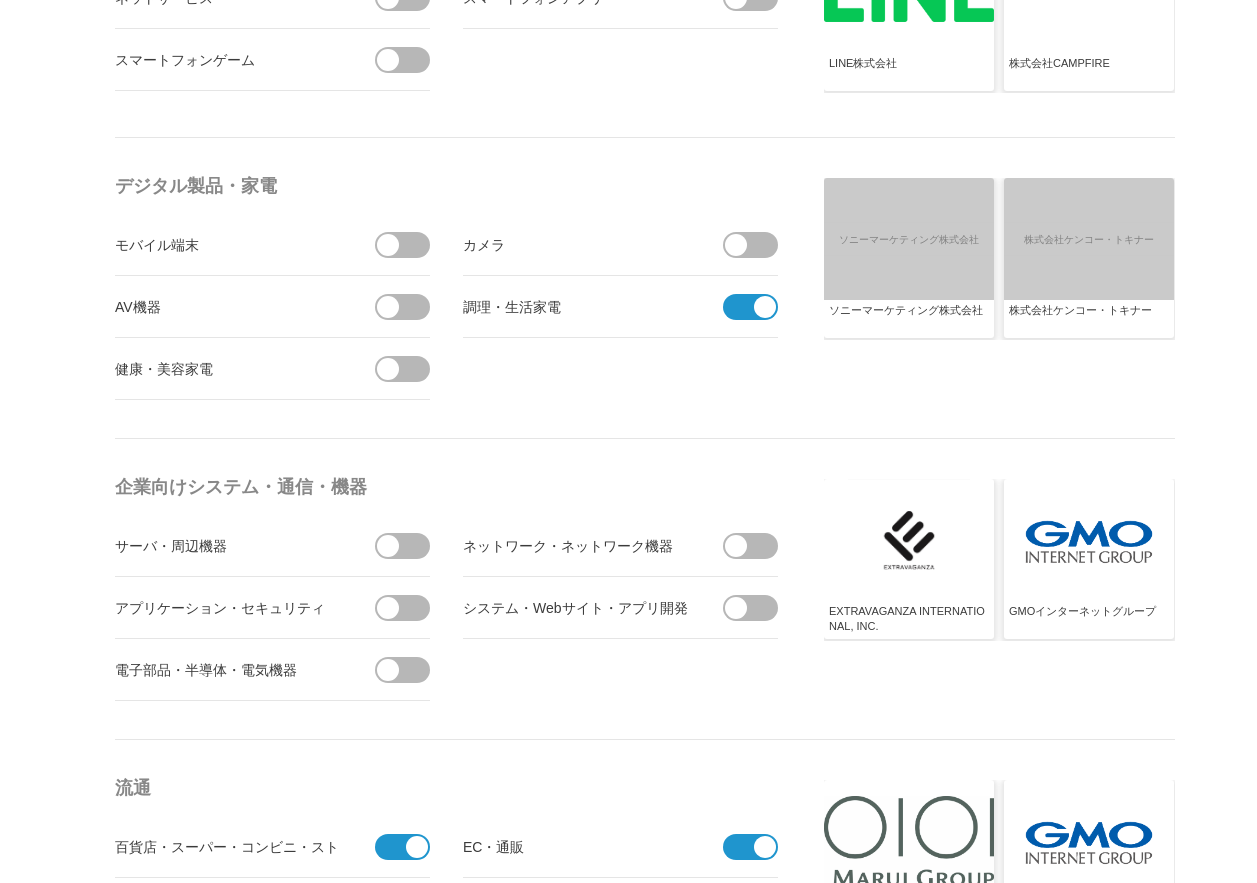 click at bounding box center [409, 369] 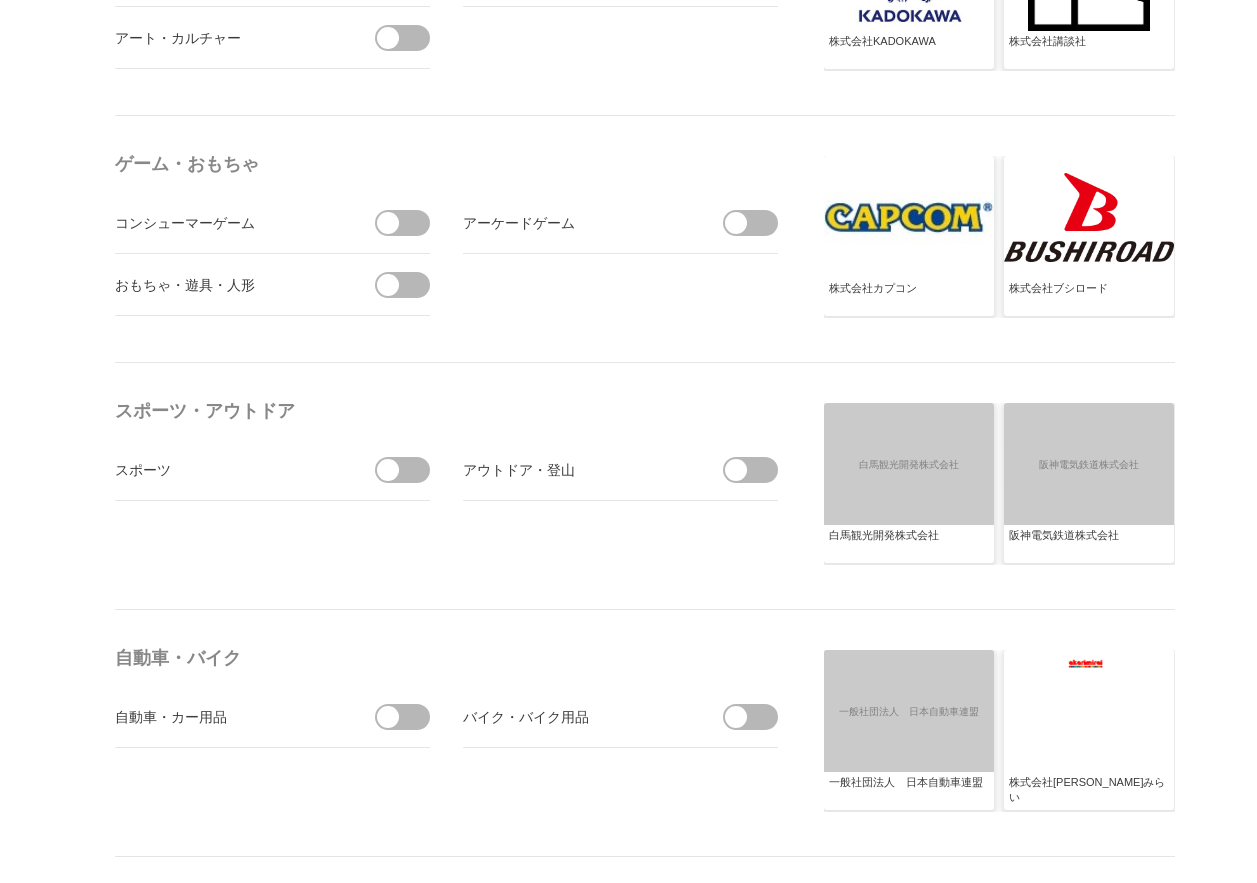 scroll, scrollTop: 2000, scrollLeft: 0, axis: vertical 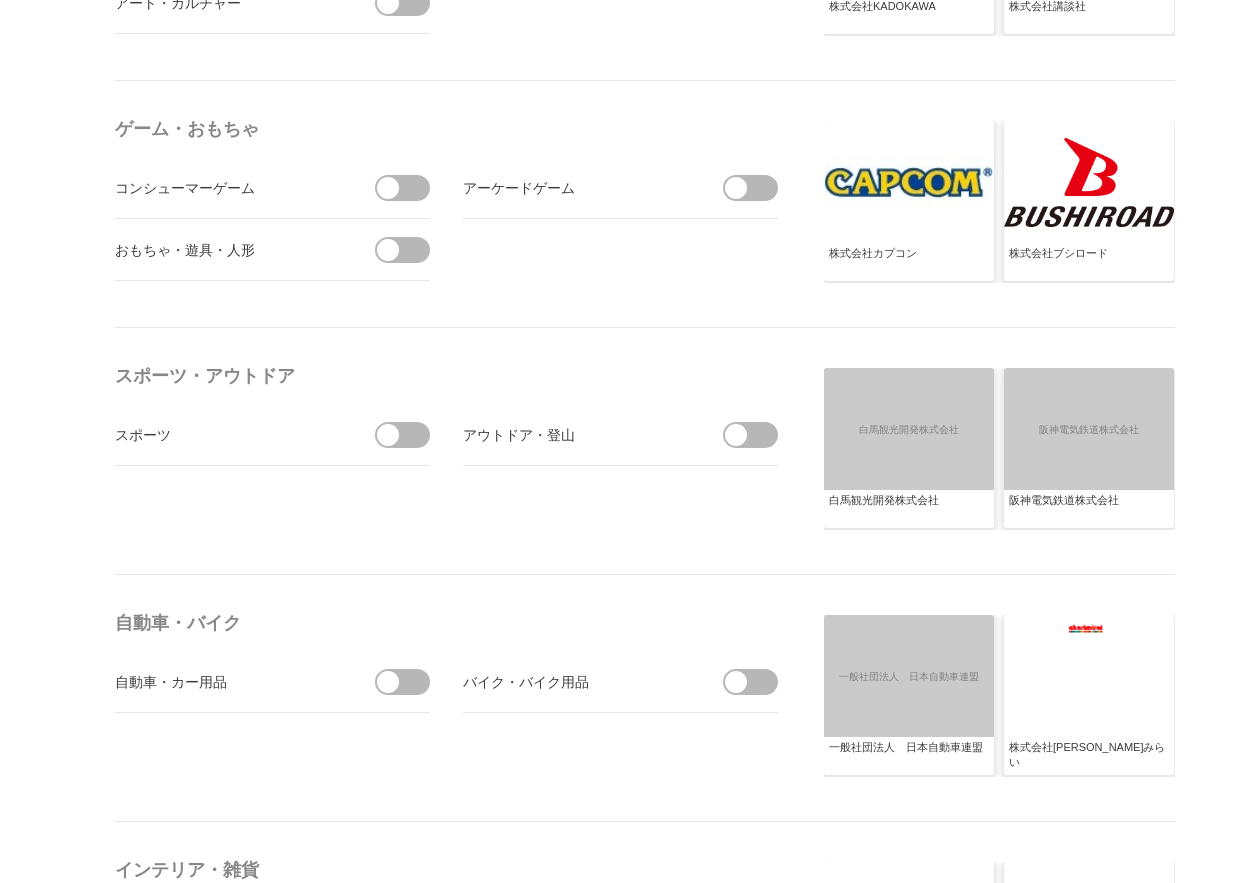click at bounding box center [757, 435] 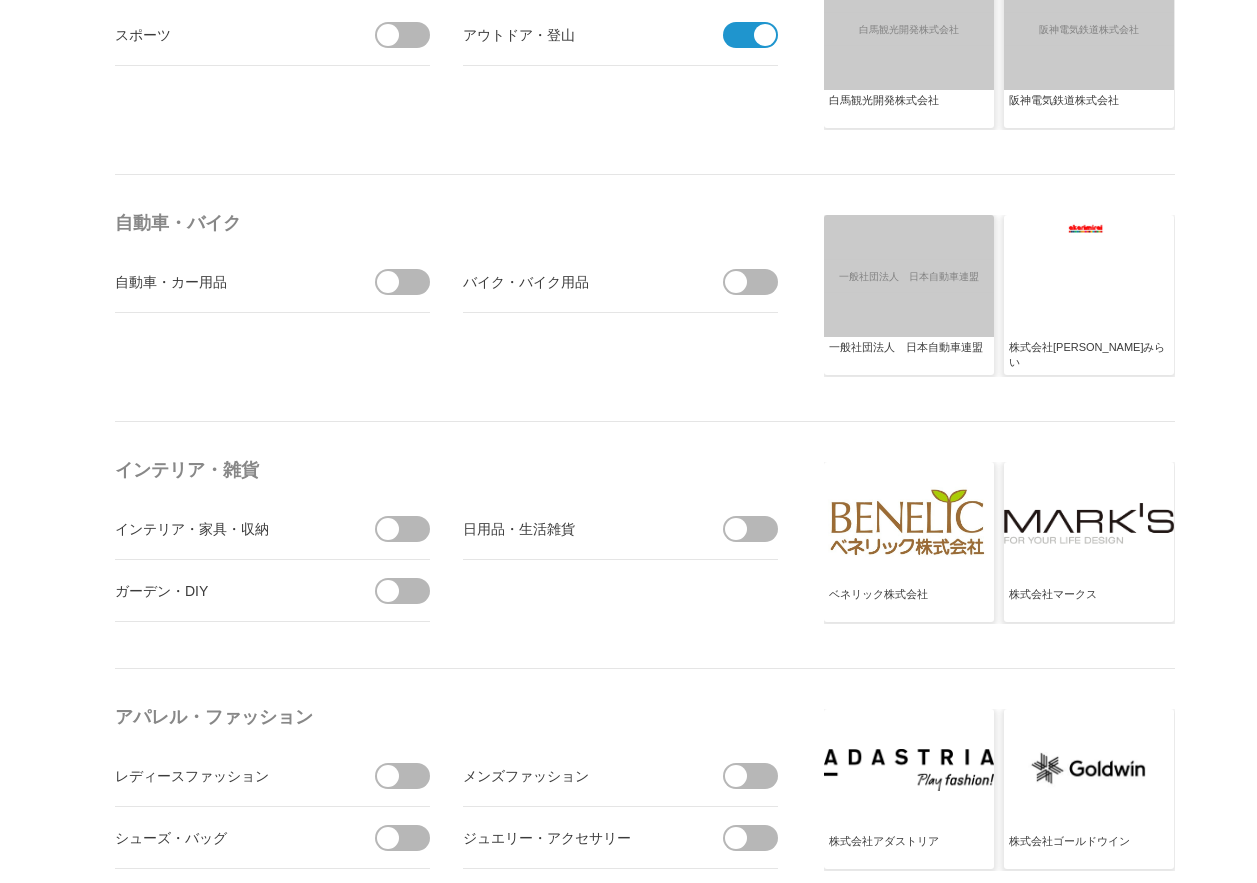 scroll, scrollTop: 2500, scrollLeft: 0, axis: vertical 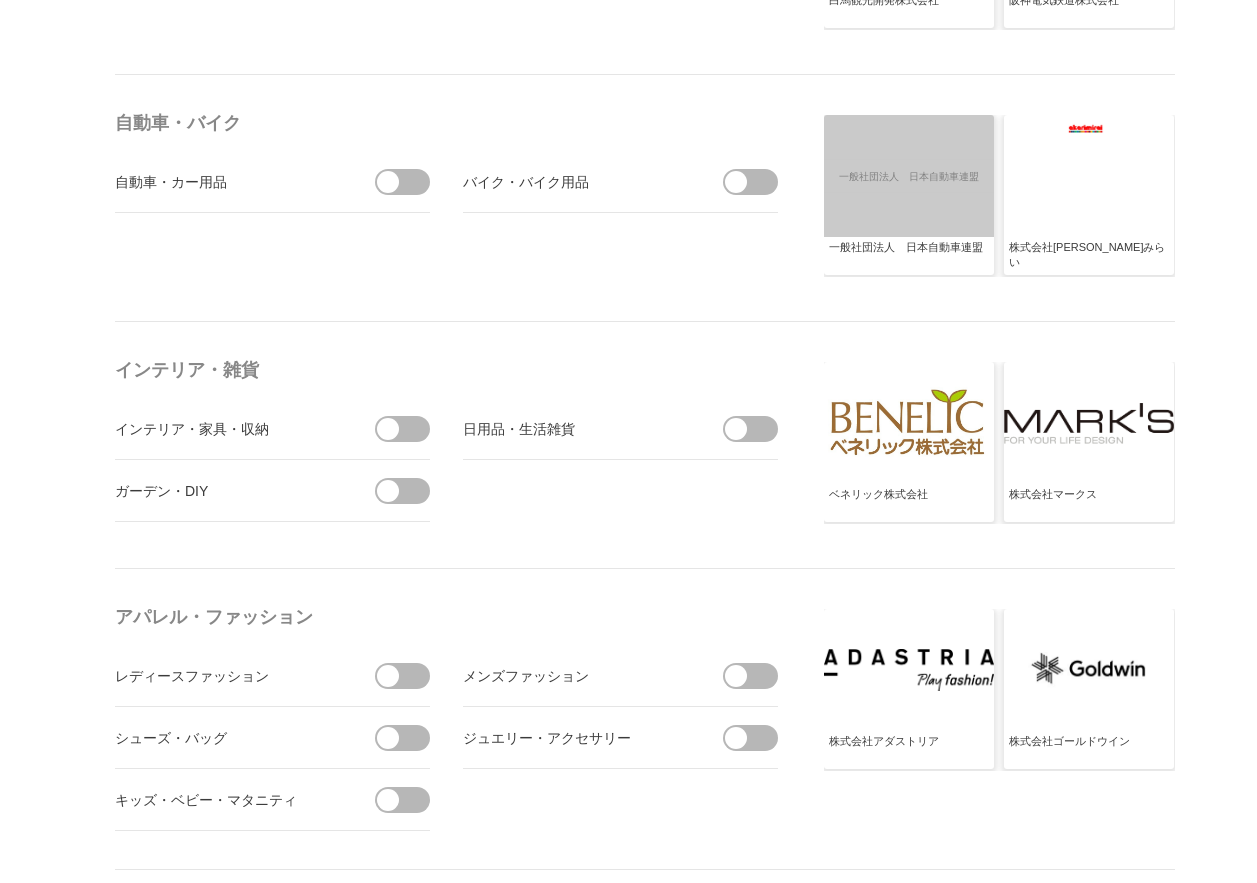 click at bounding box center [409, 491] 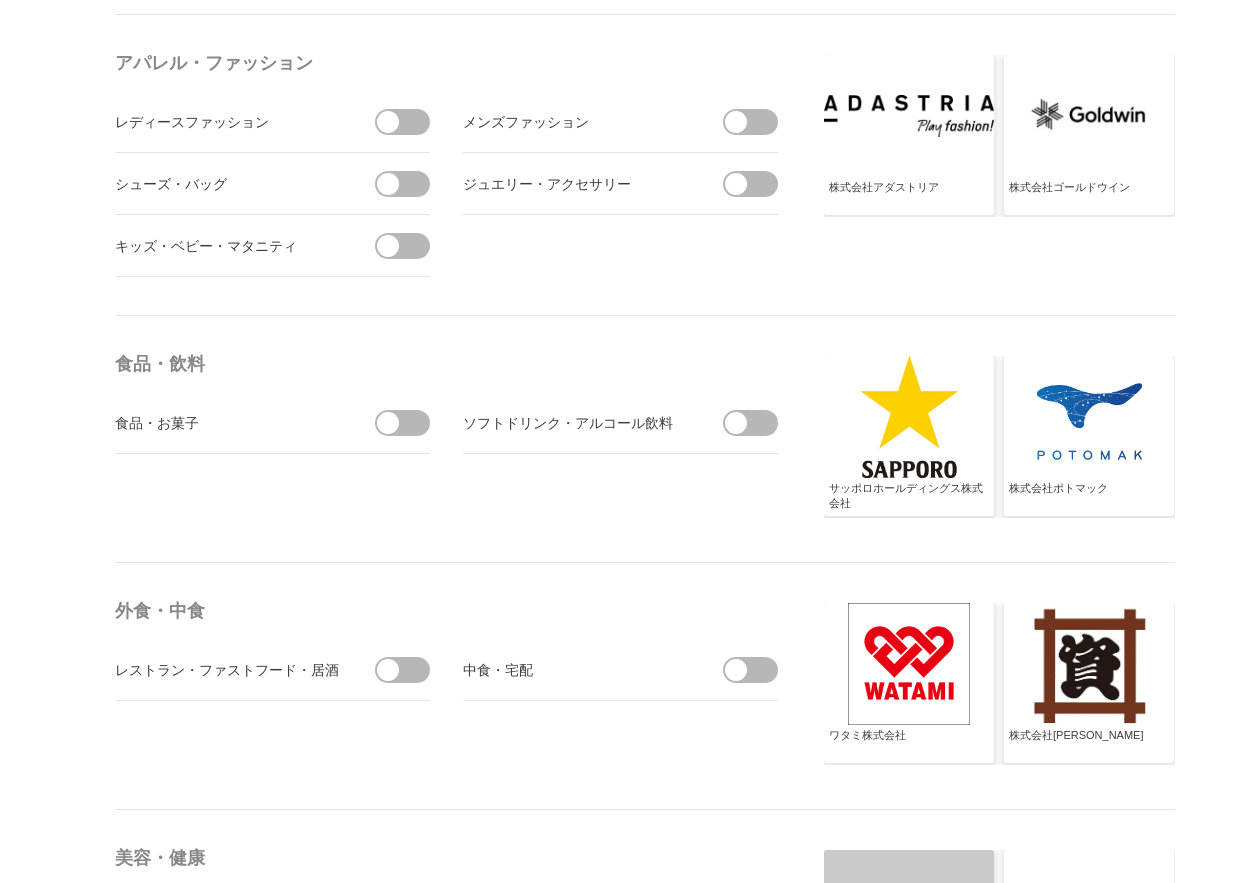 scroll, scrollTop: 3100, scrollLeft: 0, axis: vertical 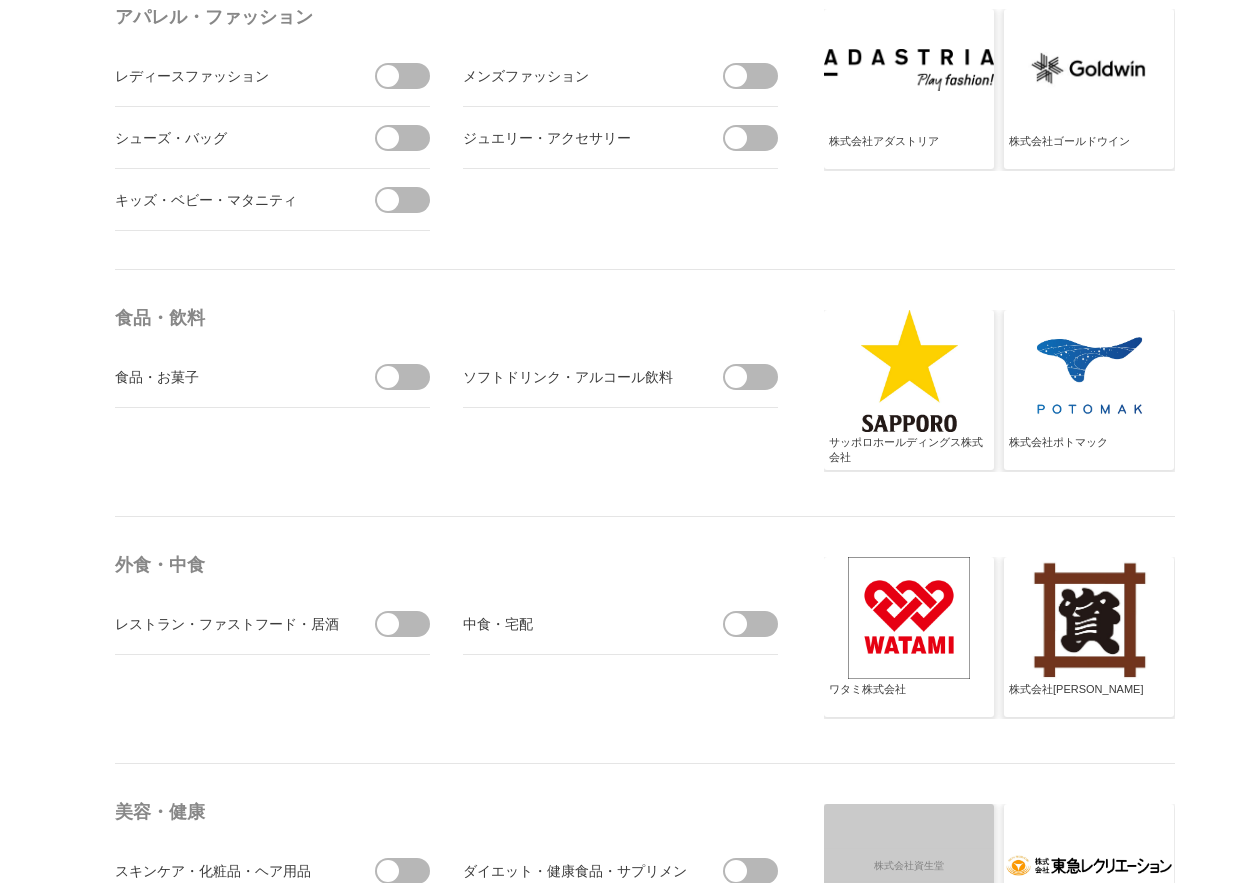 click at bounding box center (409, 624) 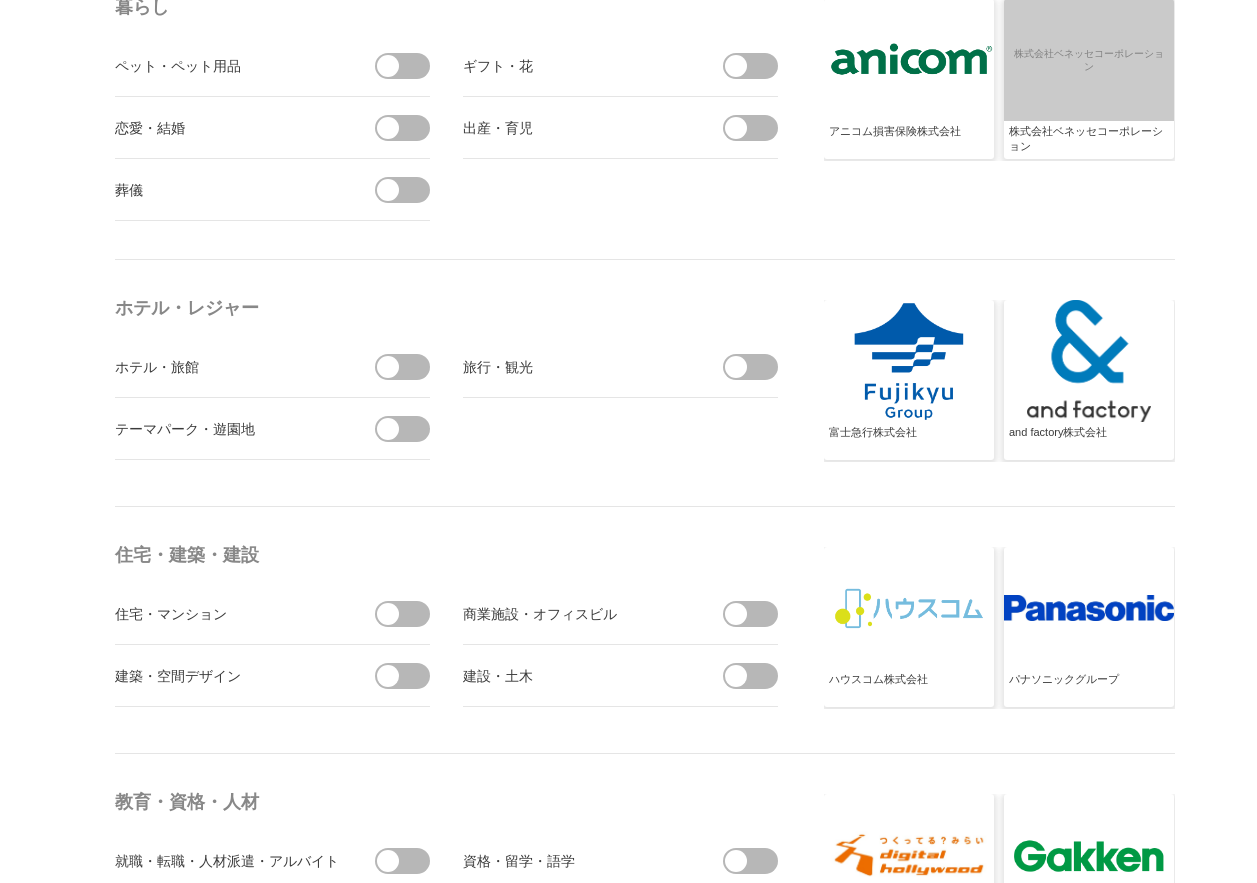 scroll, scrollTop: 4400, scrollLeft: 0, axis: vertical 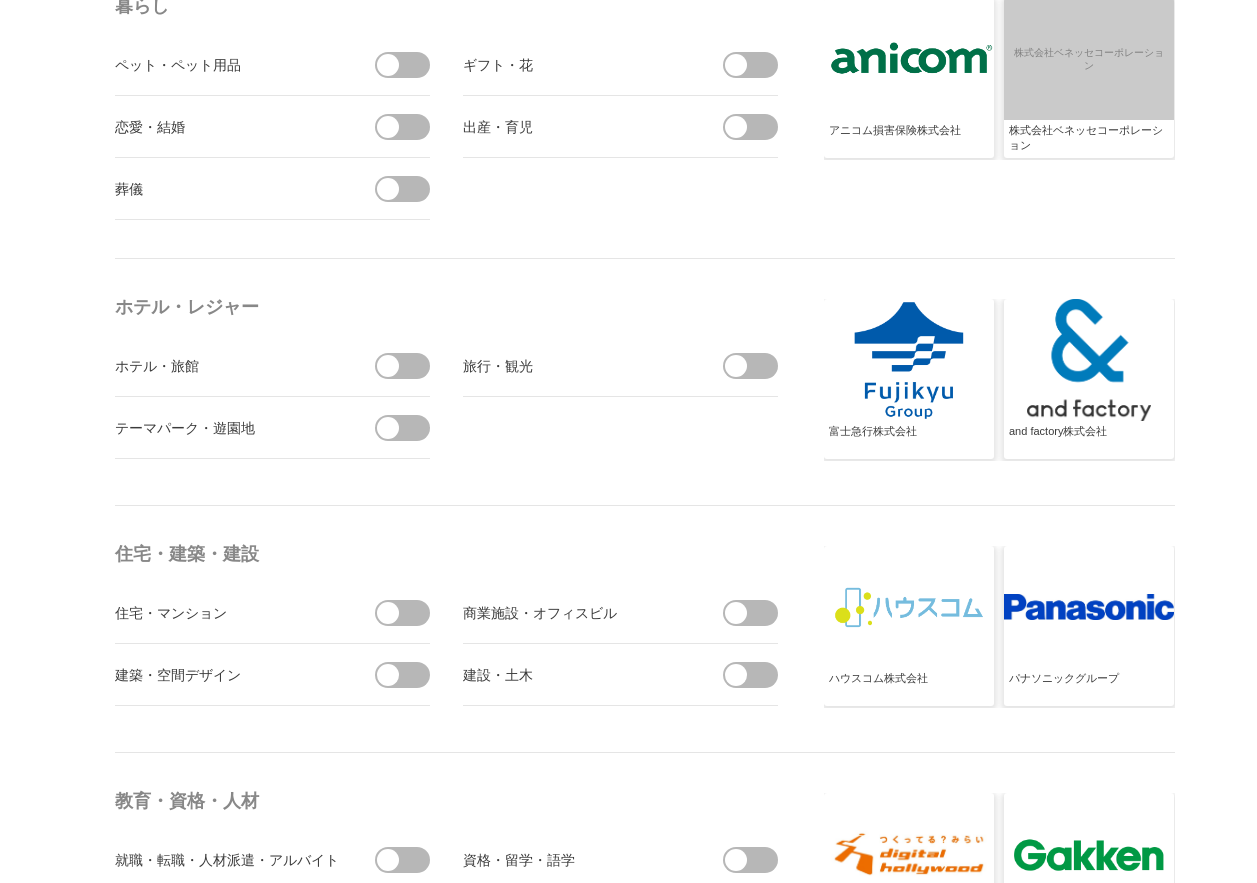 click at bounding box center (757, 613) 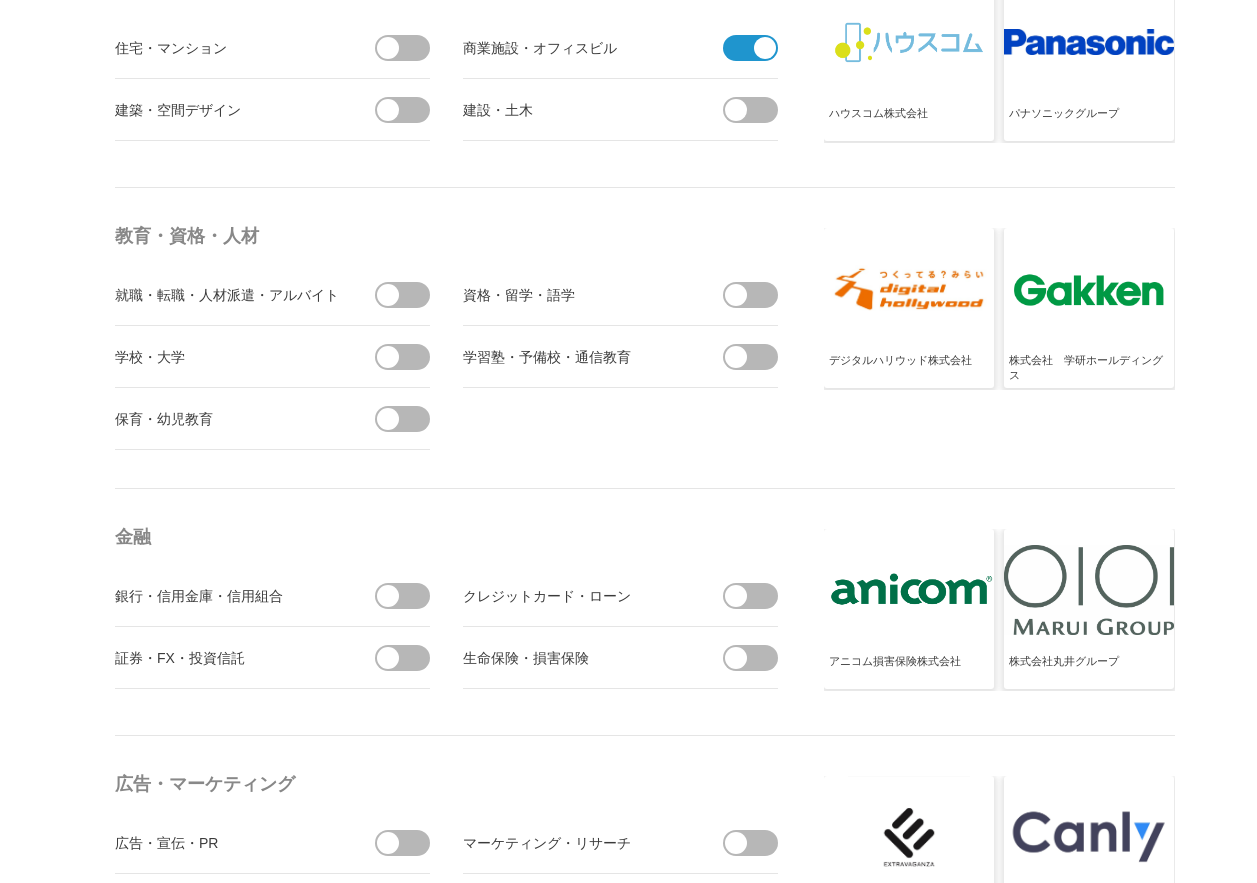 scroll, scrollTop: 5000, scrollLeft: 0, axis: vertical 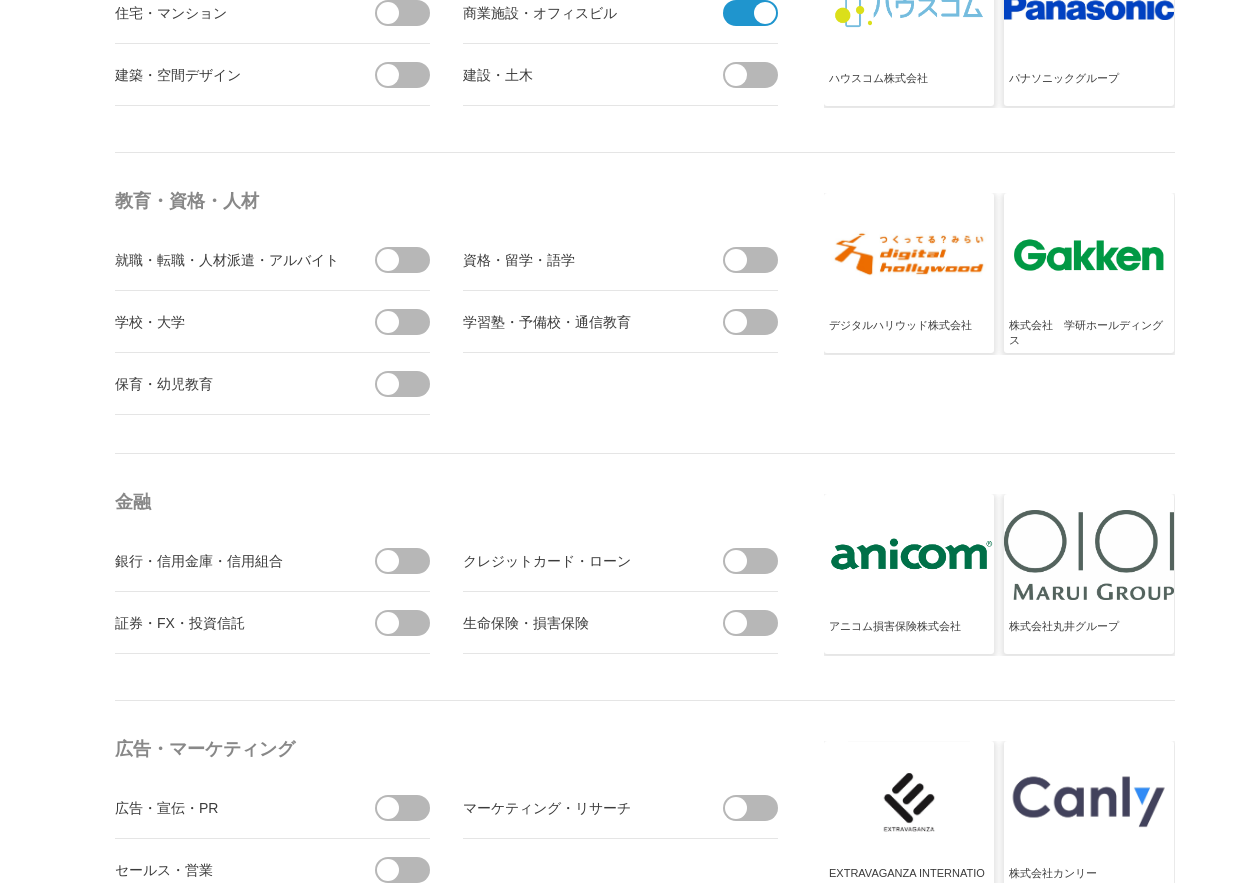 click at bounding box center (409, 623) 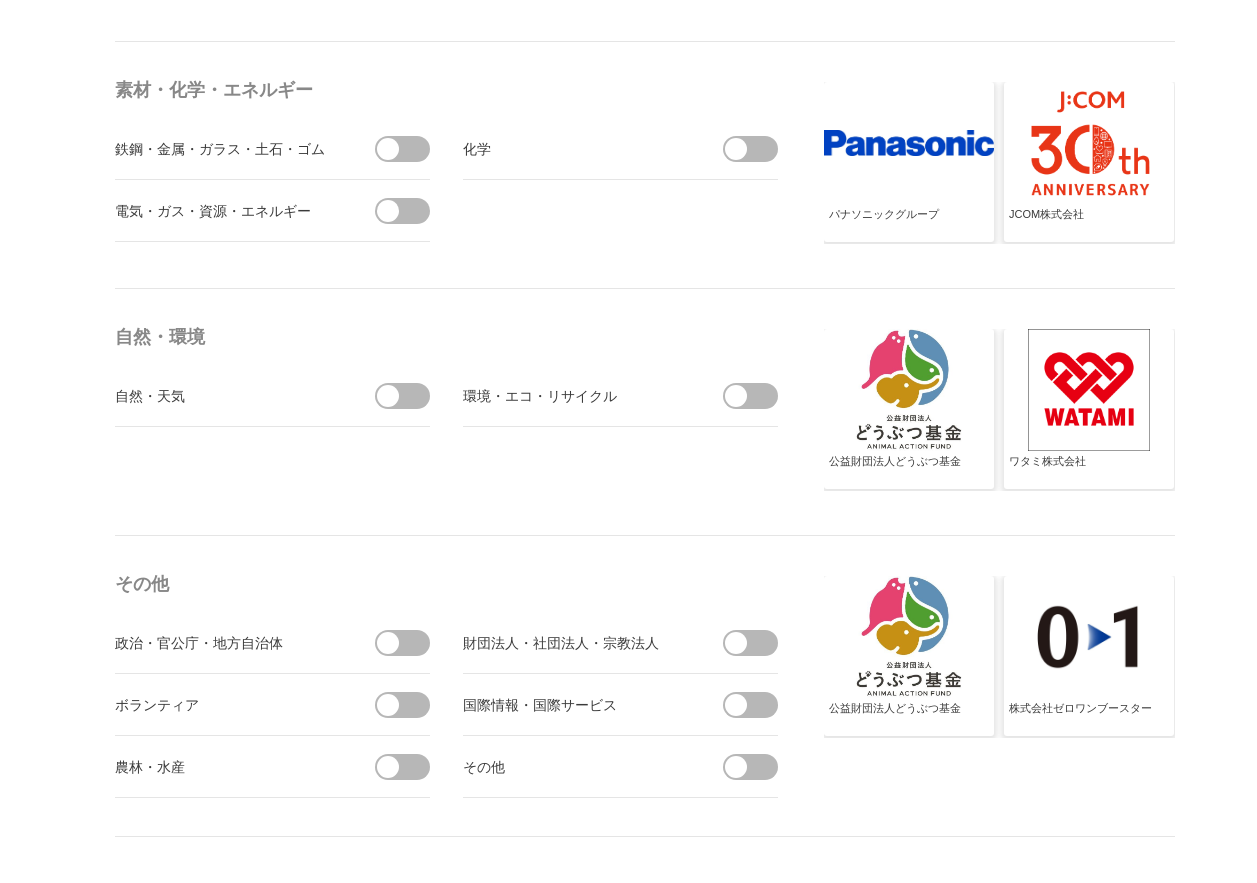 scroll, scrollTop: 6500, scrollLeft: 0, axis: vertical 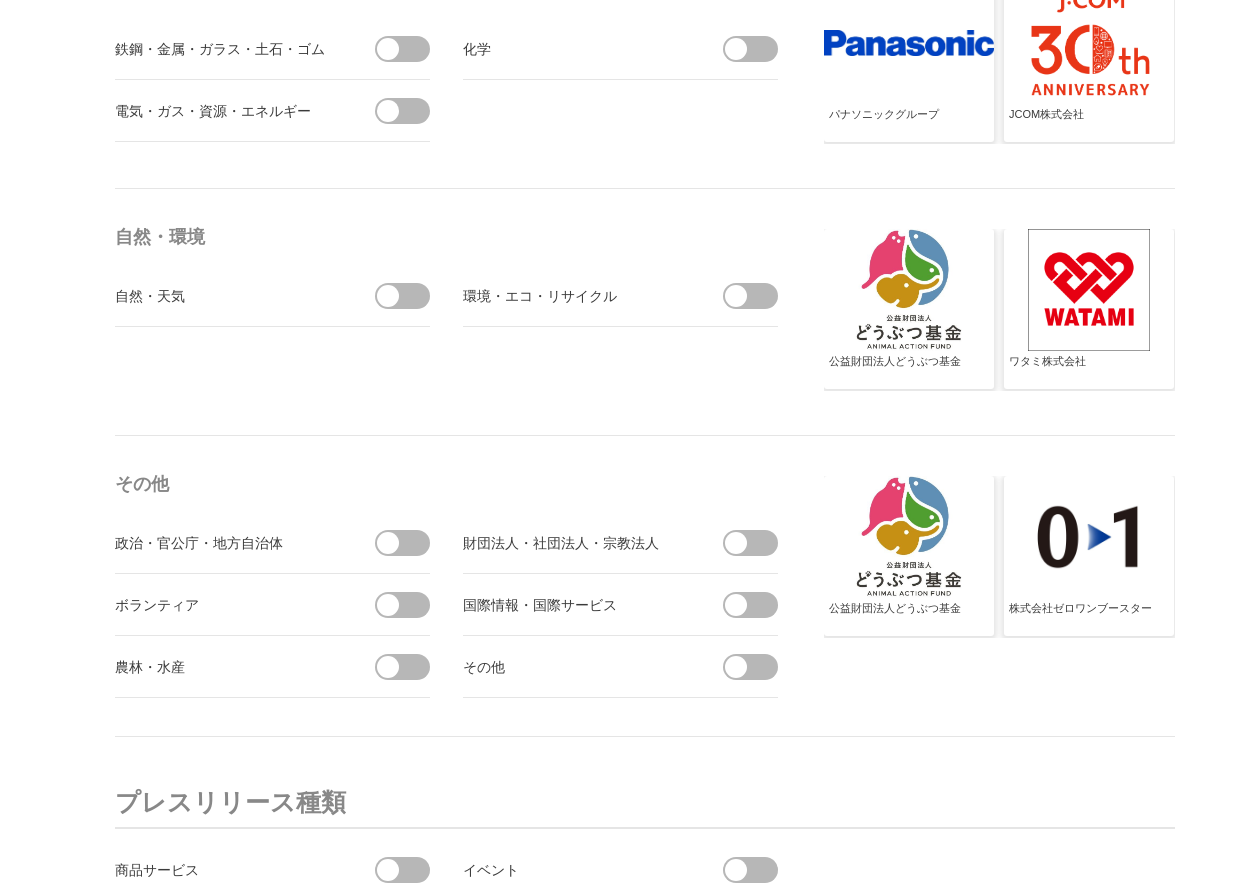 click at bounding box center [409, 605] 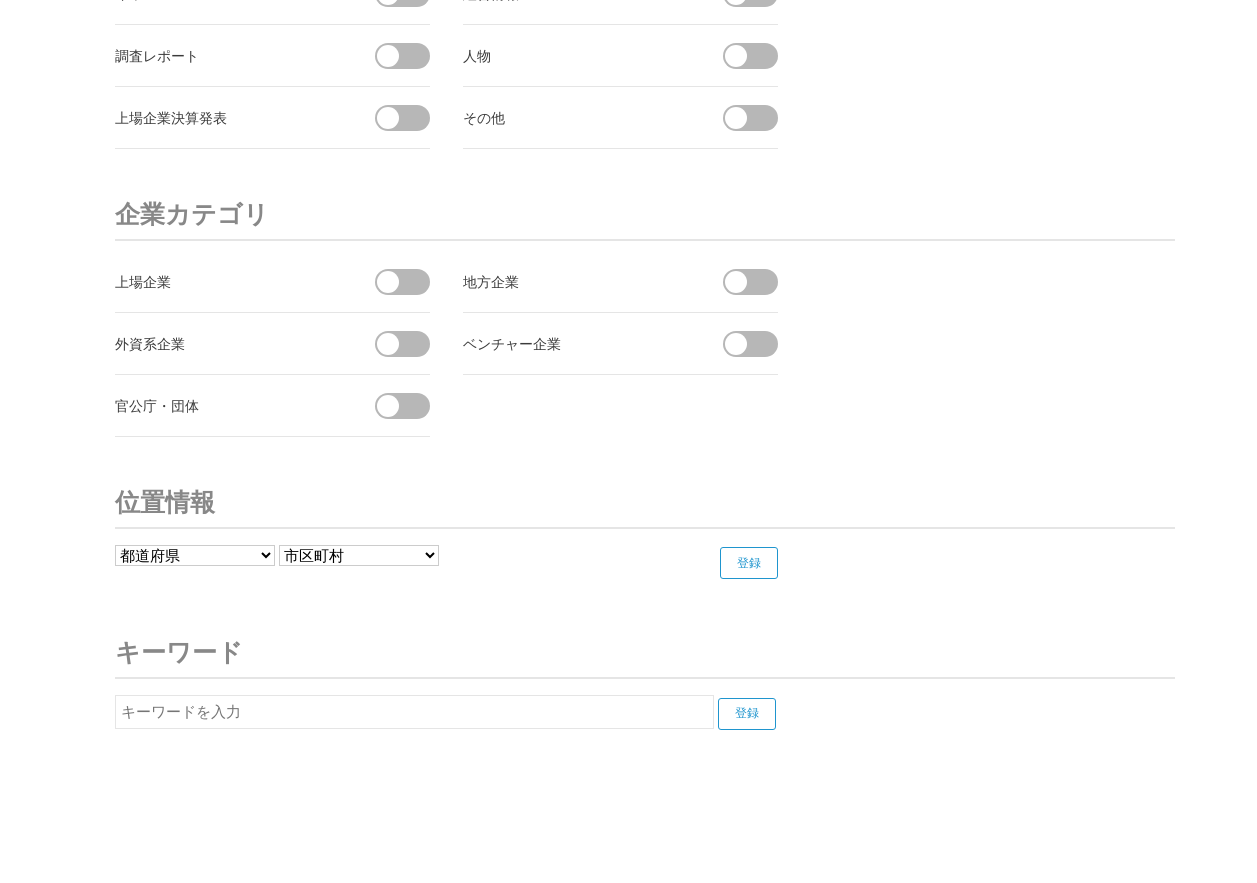 scroll, scrollTop: 7473, scrollLeft: 0, axis: vertical 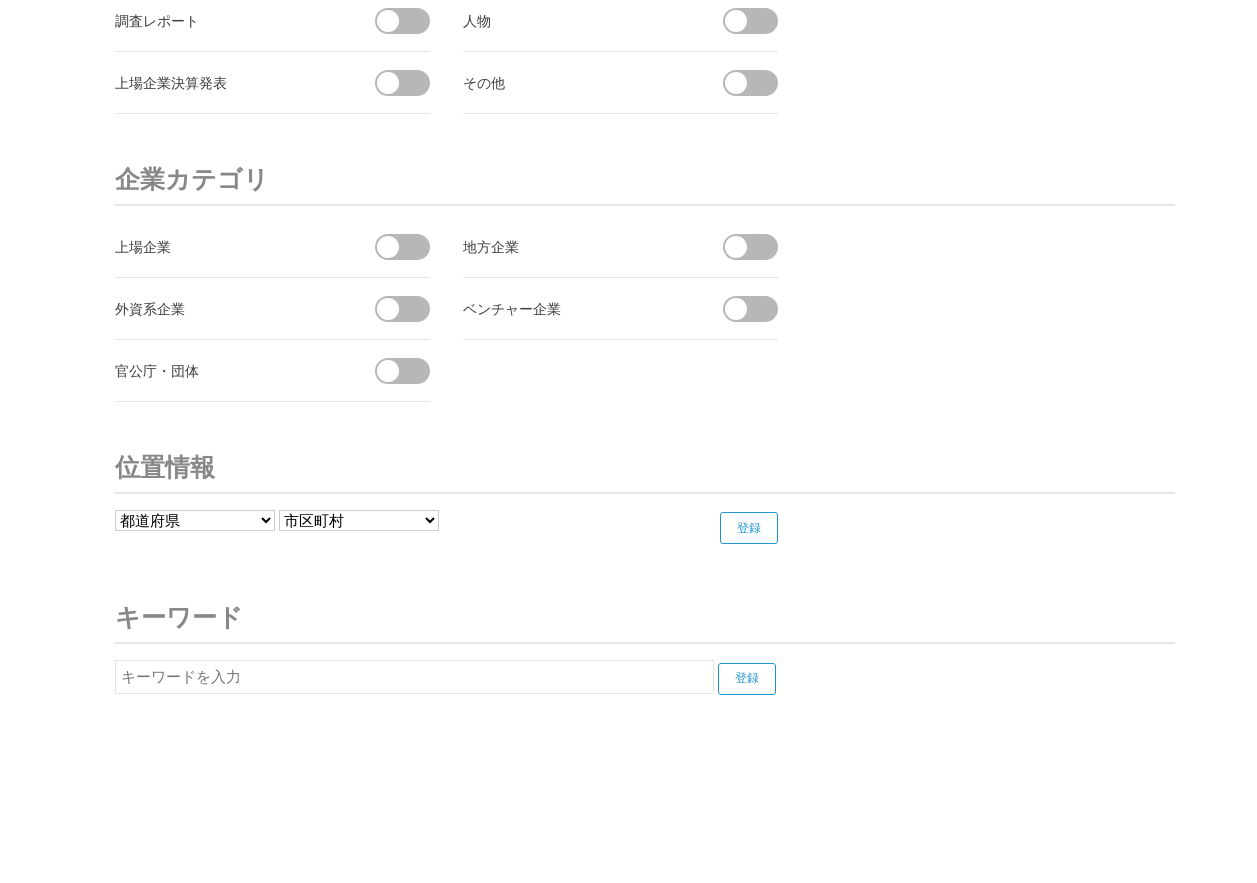 click on "都道府県
北海道
青森県
岩手県
宮城県
秋田県
山形県
福島県
茨城県
栃木県
群馬県
埼玉県
千葉県
東京都
神奈川県
新潟県
富山県 石川県 福井県" at bounding box center (195, 520) 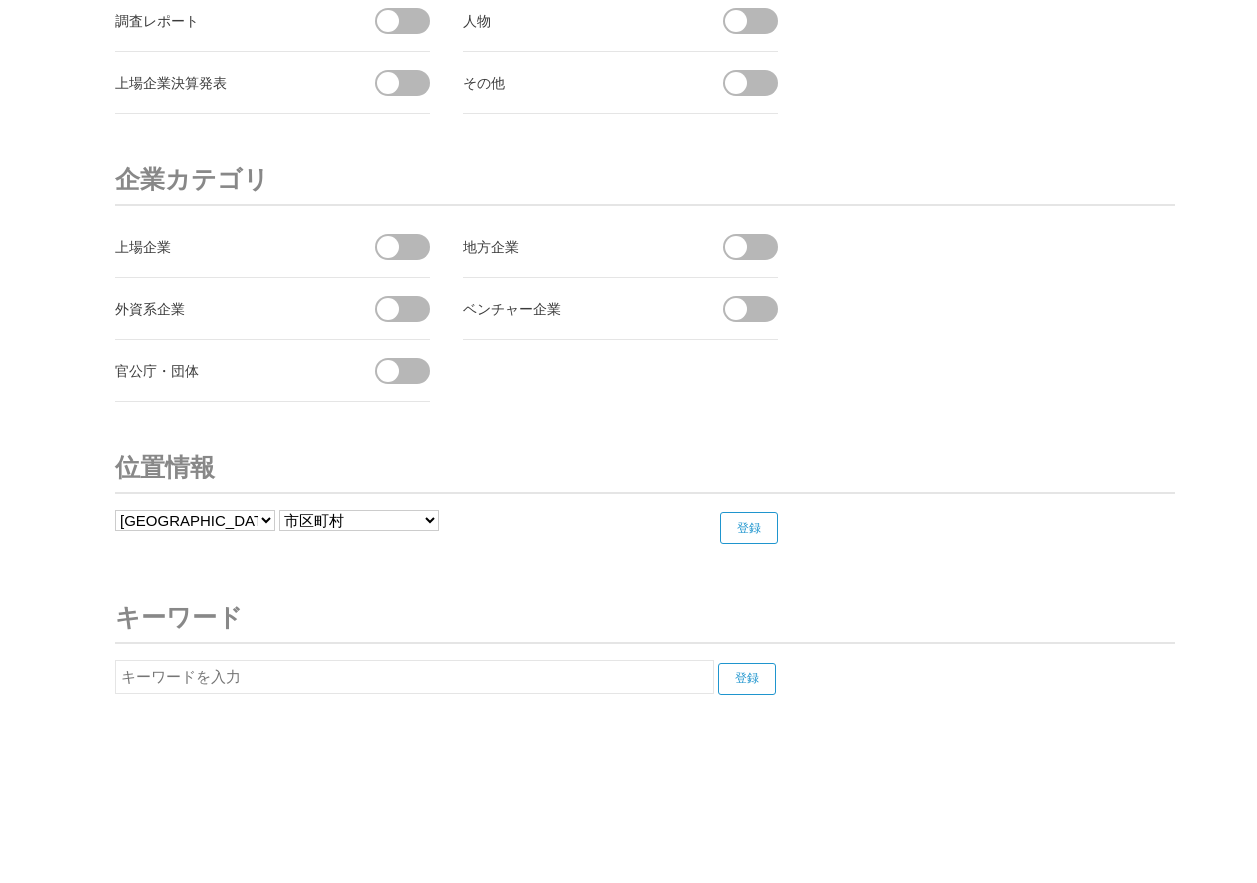 click on "都道府県
北海道
青森県
岩手県
宮城県
秋田県
山形県
福島県
茨城県
栃木県
群馬県
埼玉県
千葉県
東京都
神奈川県
新潟県
富山県 石川県 福井県" at bounding box center (195, 520) 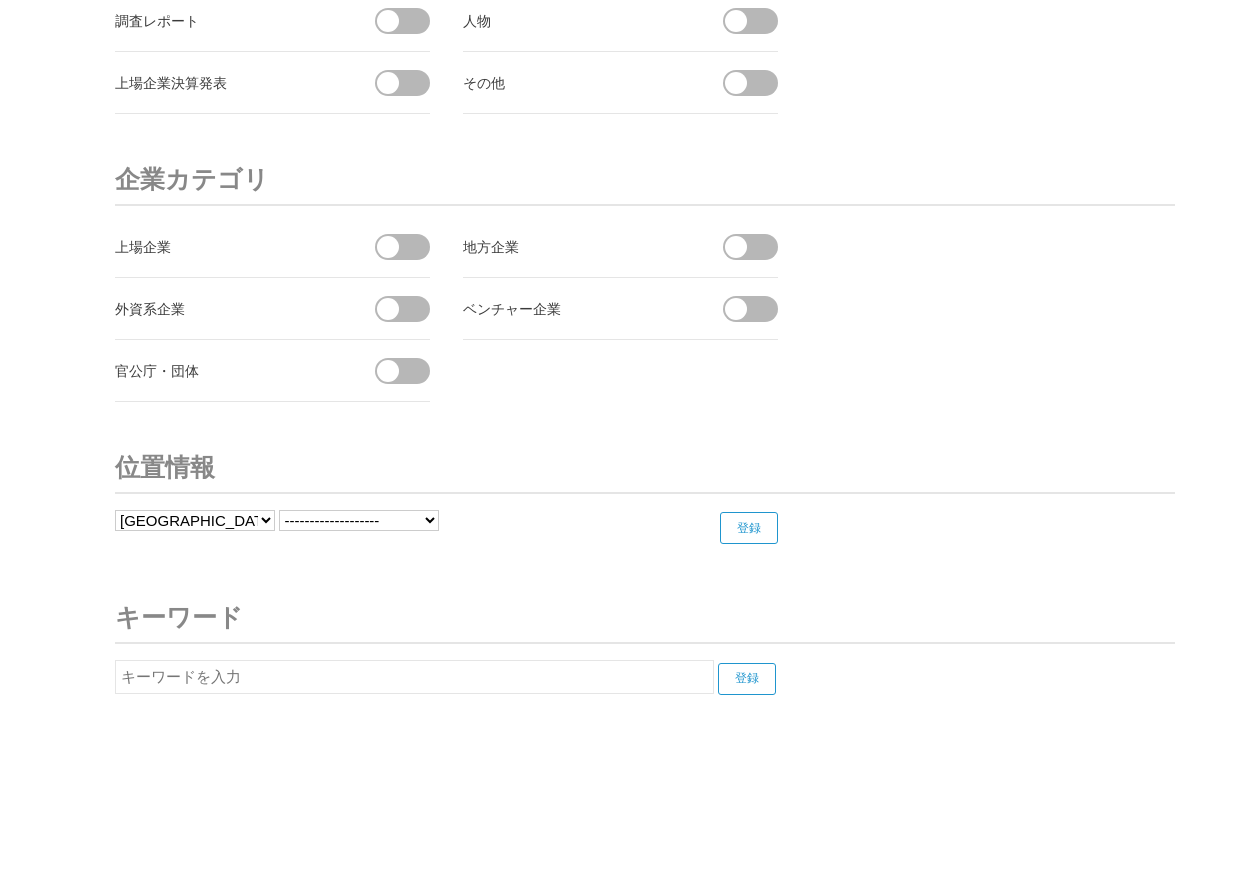 click on "------------------- 名古屋市 豊橋市 岡崎市 一宮市 瀬戸市 半田市 春日井市 豊川市 津島市 碧南市 刈谷市 豊田市 安城市 西尾市 蒲郡市 犬山市 常滑市 江南市 小牧市 稲沢市 新城市 東海市 大府市 知多市 知立市 尾張旭市 高浜市 岩倉市 豊明市 日進市 田原市 愛西市 清須市 北名古屋市 弥富市 みよし市 あま市 長久手市 東郷町 長久手町 豊山町 春日町 大口町 扶桑町 七宝町 美和町 甚目寺町 大治町 蟹江町 飛島村 阿久比町 東浦町 南知多町 美浜町 武豊町 一色町 吉良町 幡豆町 幸田町 三好町 設楽町 東栄町 豊根村 音羽町 小坂井町 御津町" at bounding box center (359, 520) 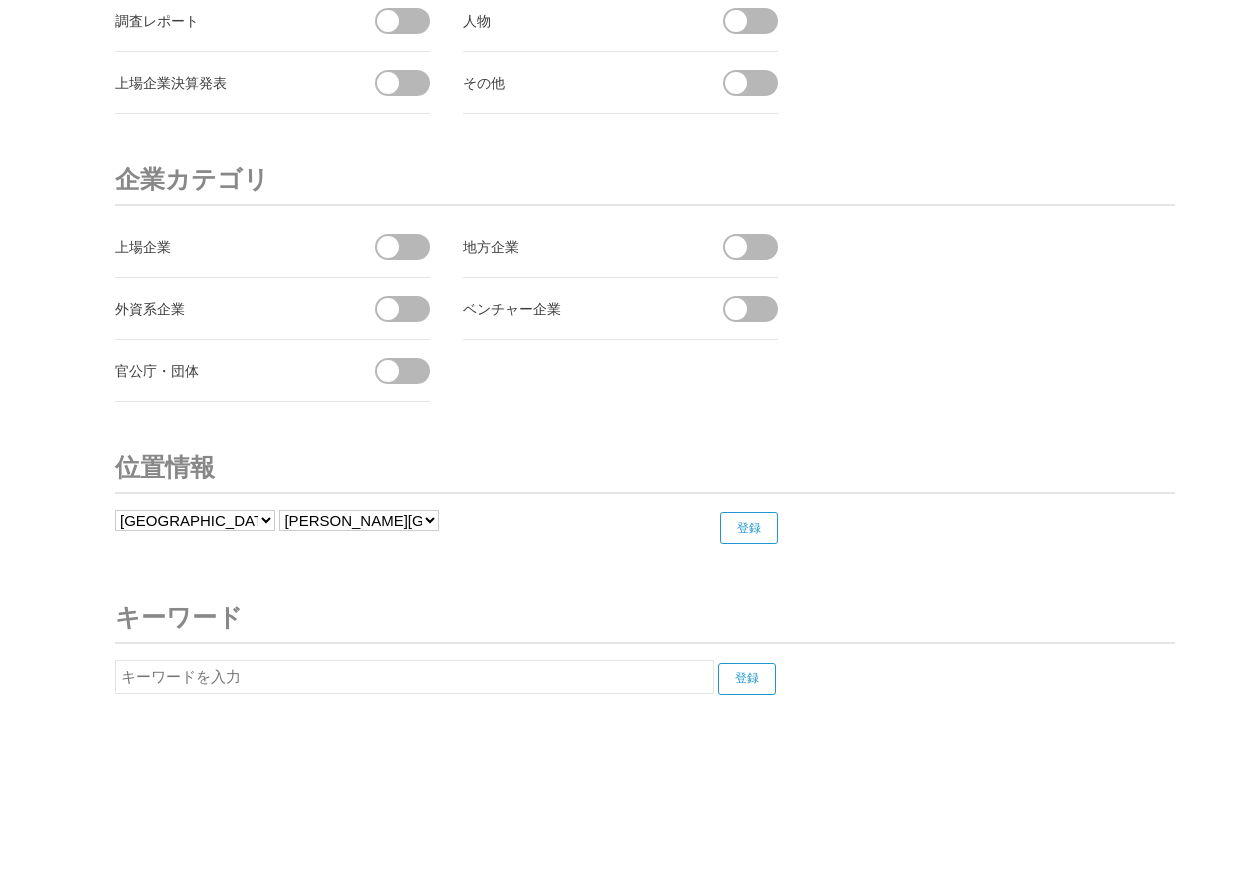 click on "------------------- 名古屋市 豊橋市 岡崎市 一宮市 瀬戸市 半田市 春日井市 豊川市 津島市 碧南市 刈谷市 豊田市 安城市 西尾市 蒲郡市 犬山市 常滑市 江南市 小牧市 稲沢市 新城市 東海市 大府市 知多市 知立市 尾張旭市 高浜市 岩倉市 豊明市 日進市 田原市 愛西市 清須市 北名古屋市 弥富市 みよし市 あま市 長久手市 東郷町 長久手町 豊山町 春日町 大口町 扶桑町 七宝町 美和町 甚目寺町 大治町 蟹江町 飛島村 阿久比町 東浦町 南知多町 美浜町 武豊町 一色町 吉良町 幡豆町 幸田町 三好町 設楽町 東栄町 豊根村 音羽町 小坂井町 御津町" at bounding box center [359, 520] 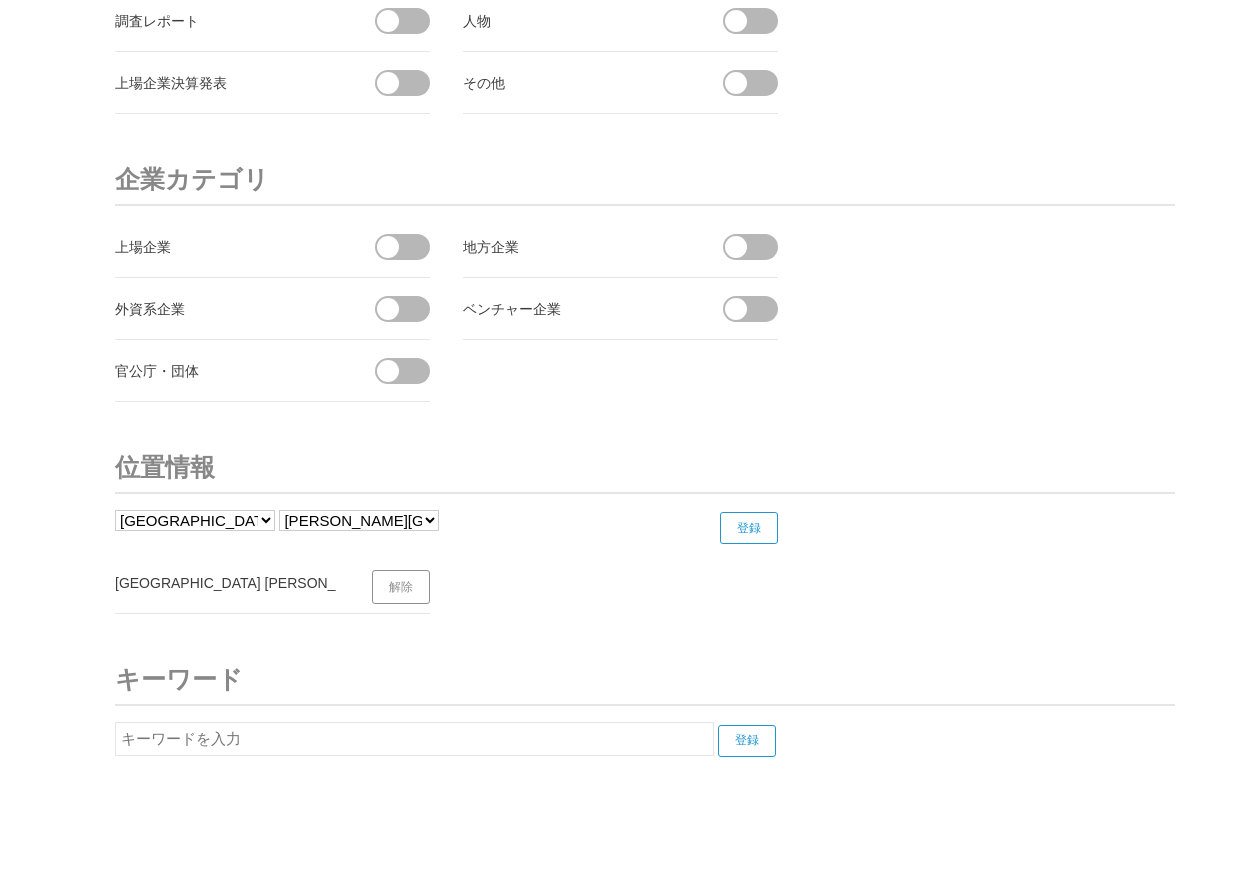 scroll, scrollTop: 7535, scrollLeft: 0, axis: vertical 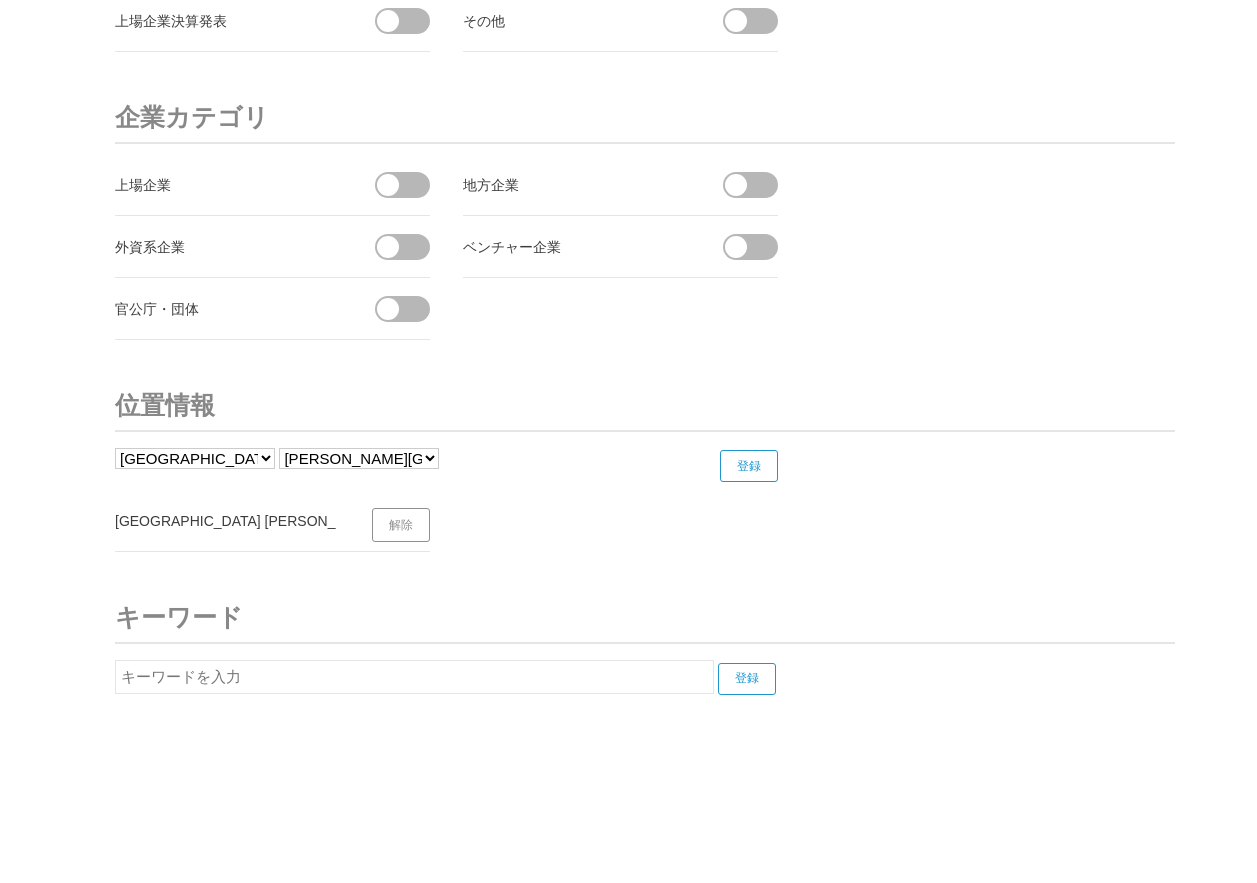 click on "------------------- 名古屋市 豊橋市 岡崎市 一宮市 瀬戸市 半田市 春日井市 豊川市 津島市 碧南市 刈谷市 豊田市 安城市 西尾市 蒲郡市 犬山市 常滑市 江南市 小牧市 稲沢市 新城市 東海市 大府市 知多市 知立市 尾張旭市 高浜市 岩倉市 豊明市 日進市 田原市 愛西市 清須市 北名古屋市 弥富市 みよし市 あま市 長久手市 東郷町 長久手町 豊山町 春日町 大口町 扶桑町 七宝町 美和町 甚目寺町 大治町 蟹江町 飛島村 阿久比町 東浦町 南知多町 美浜町 武豊町 一色町 吉良町 幡豆町 幸田町 三好町 設楽町 東栄町 豊根村 音羽町 小坂井町 御津町" at bounding box center [359, 458] 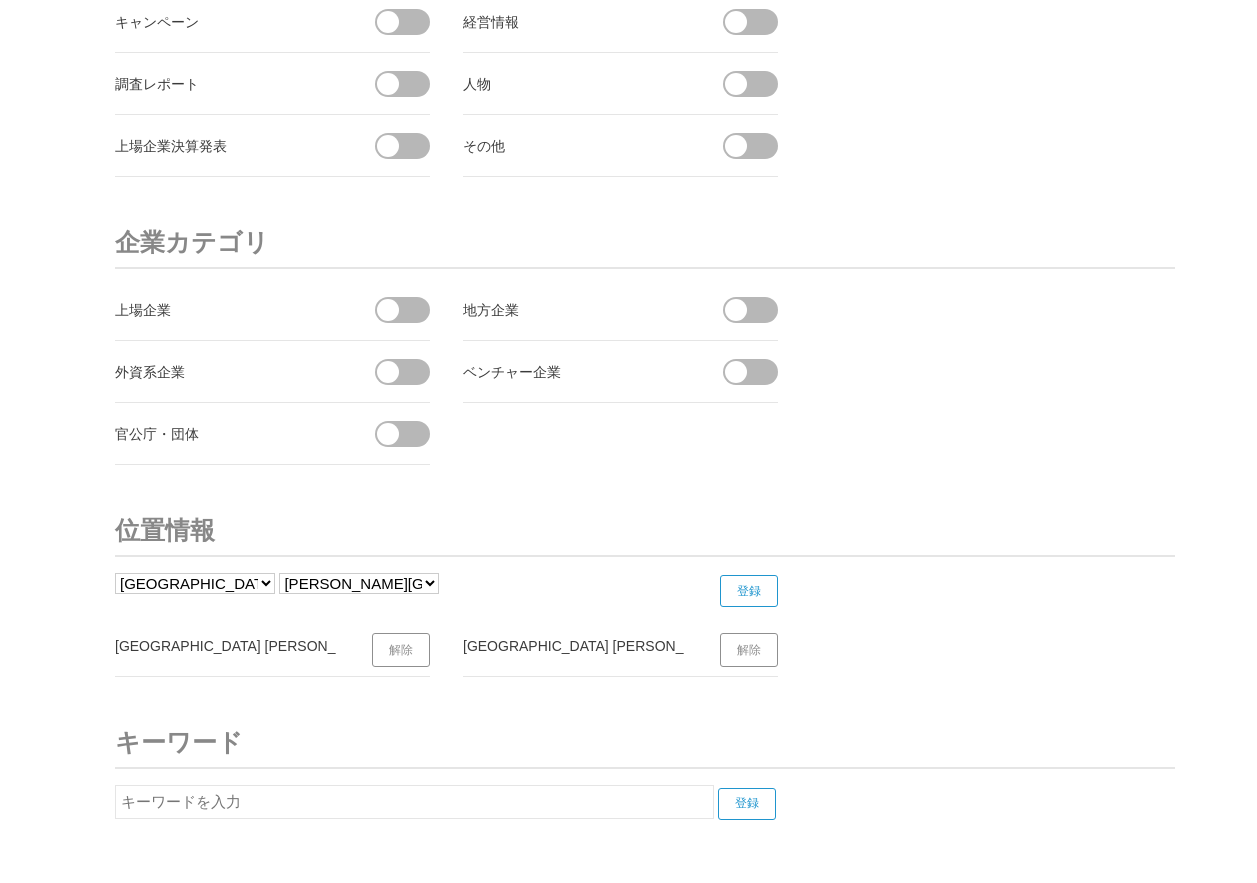scroll, scrollTop: 7535, scrollLeft: 0, axis: vertical 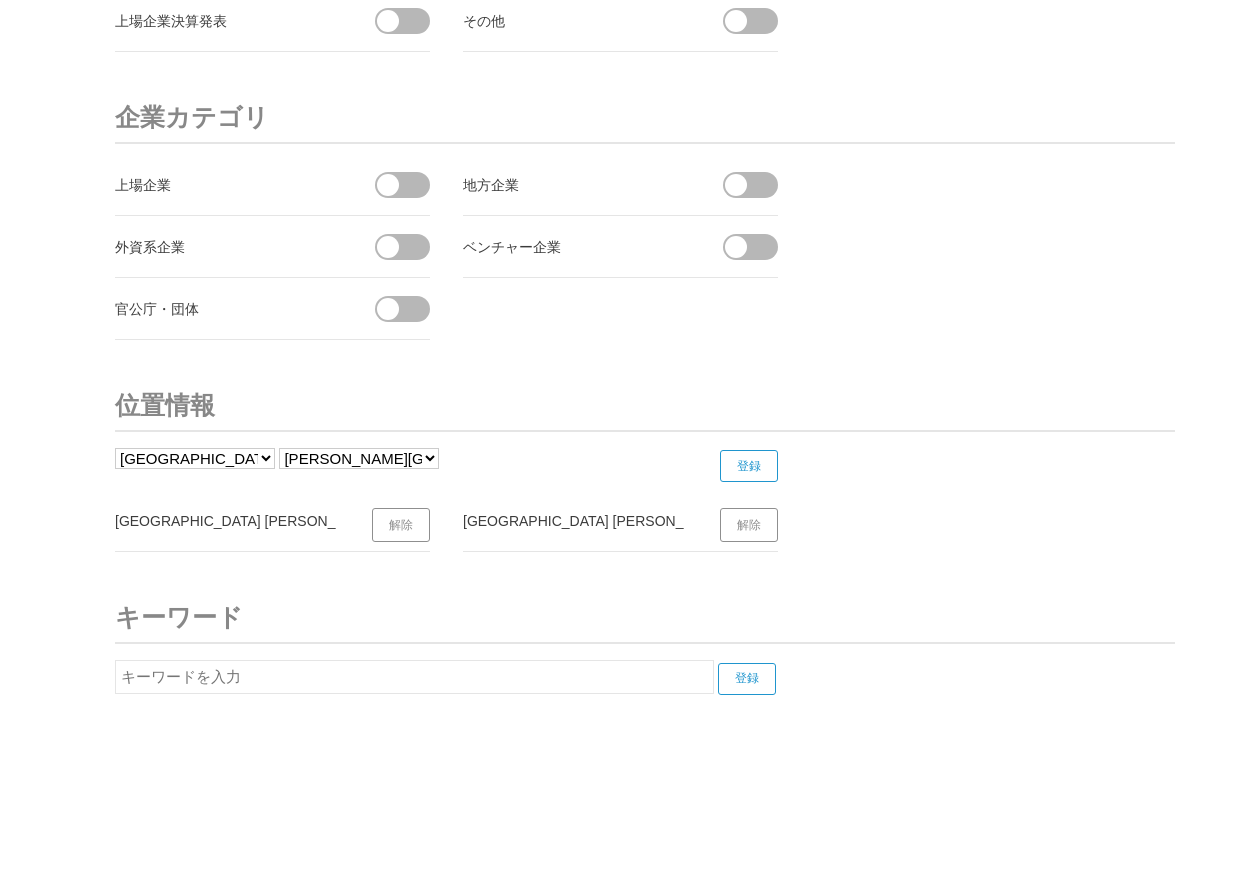 click at bounding box center (414, 677) 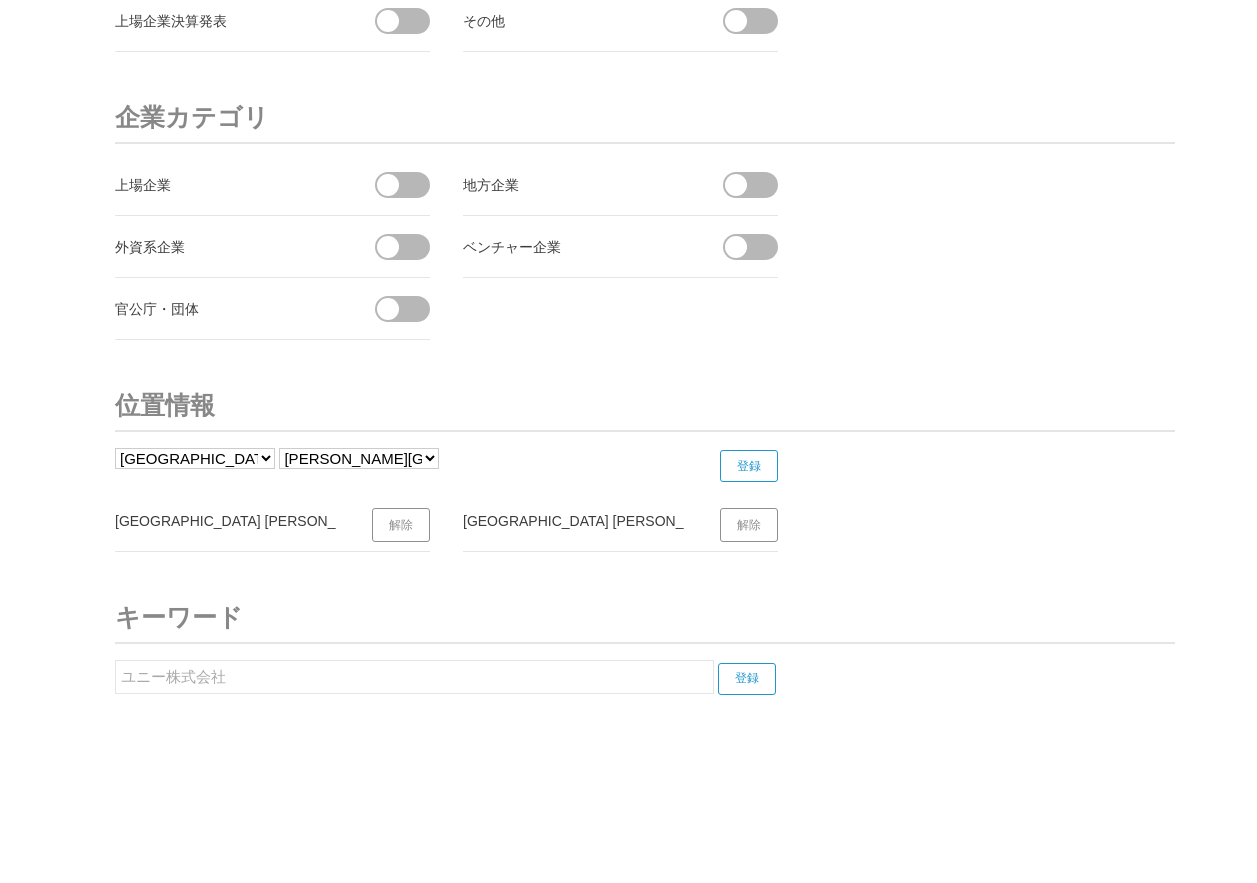click on "登録" at bounding box center [747, 679] 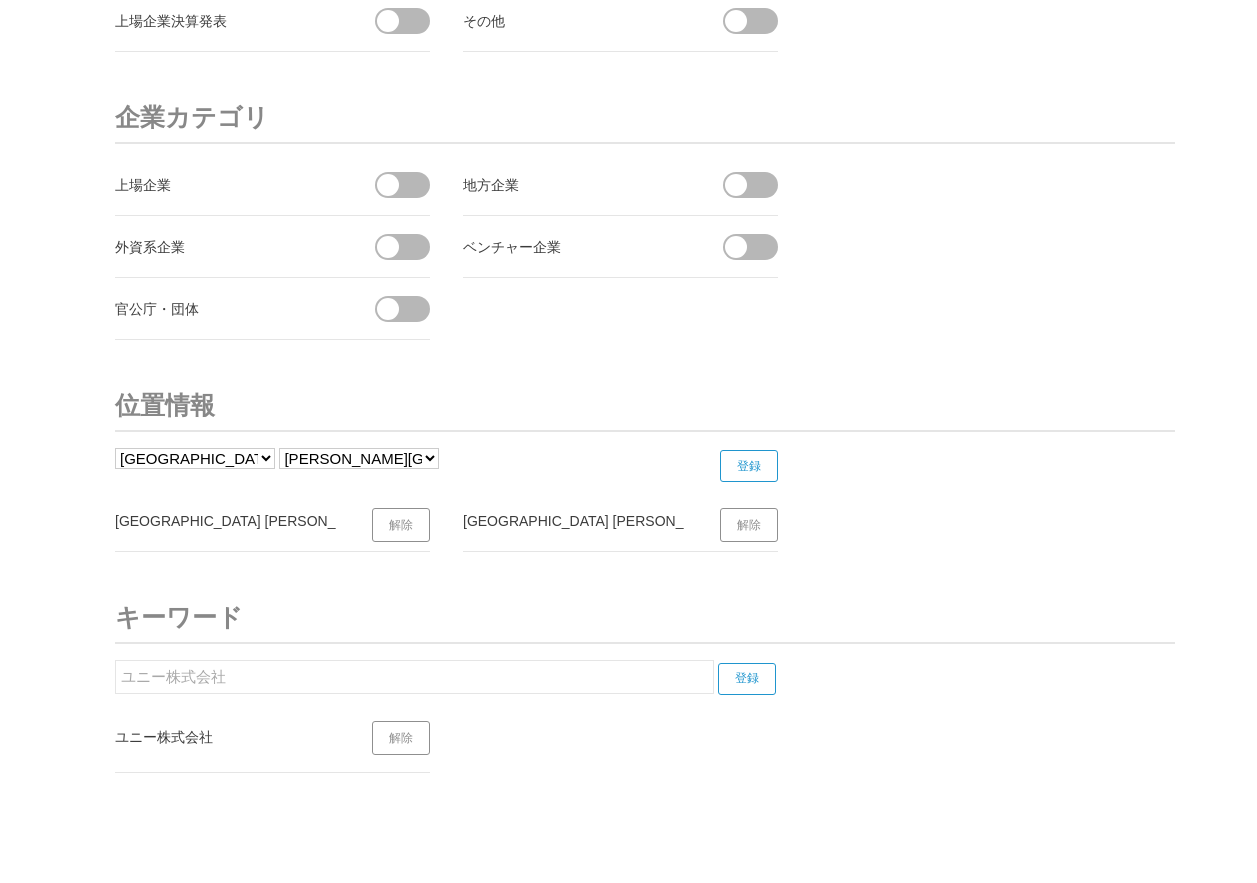 click on "ユニー株式会社" at bounding box center [414, 677] 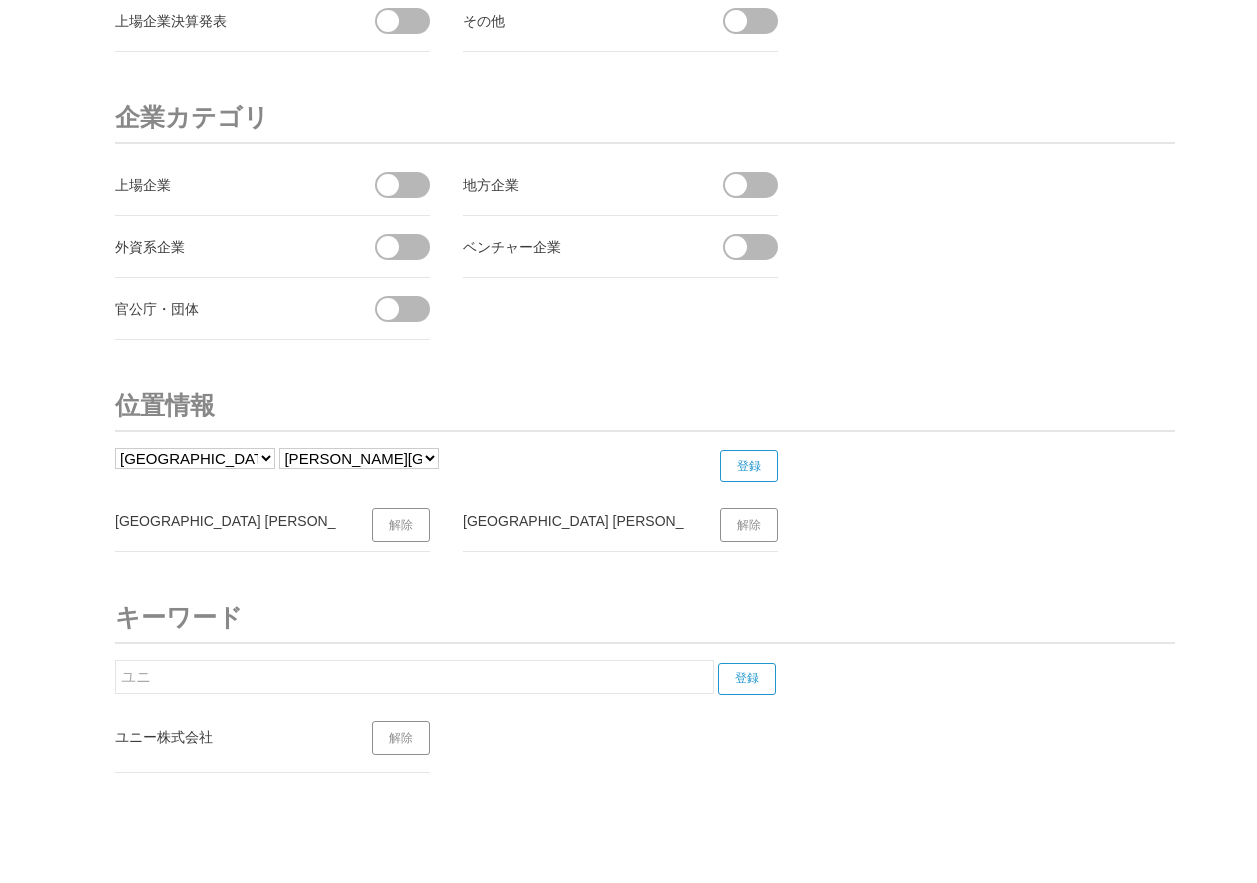type on "ユ" 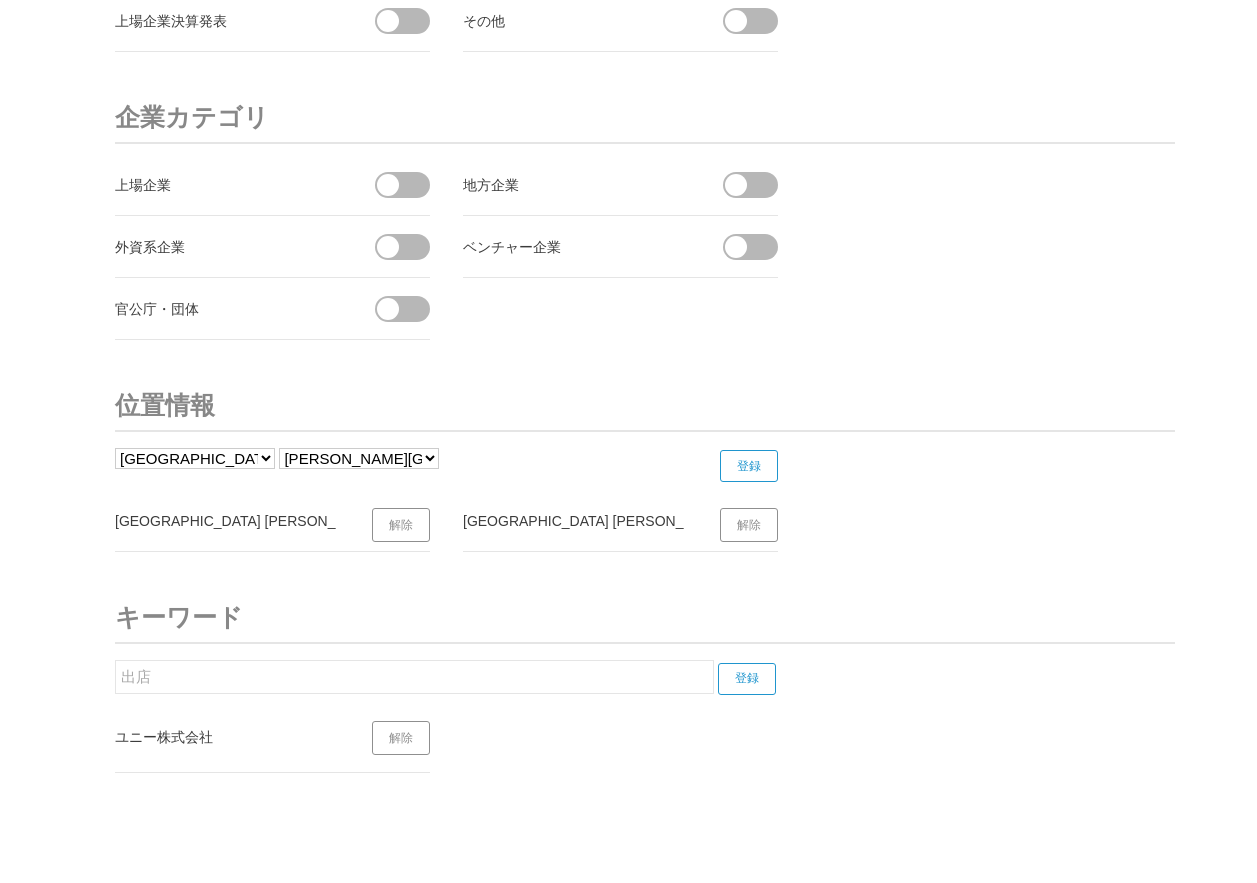 click on "登録" at bounding box center [747, 679] 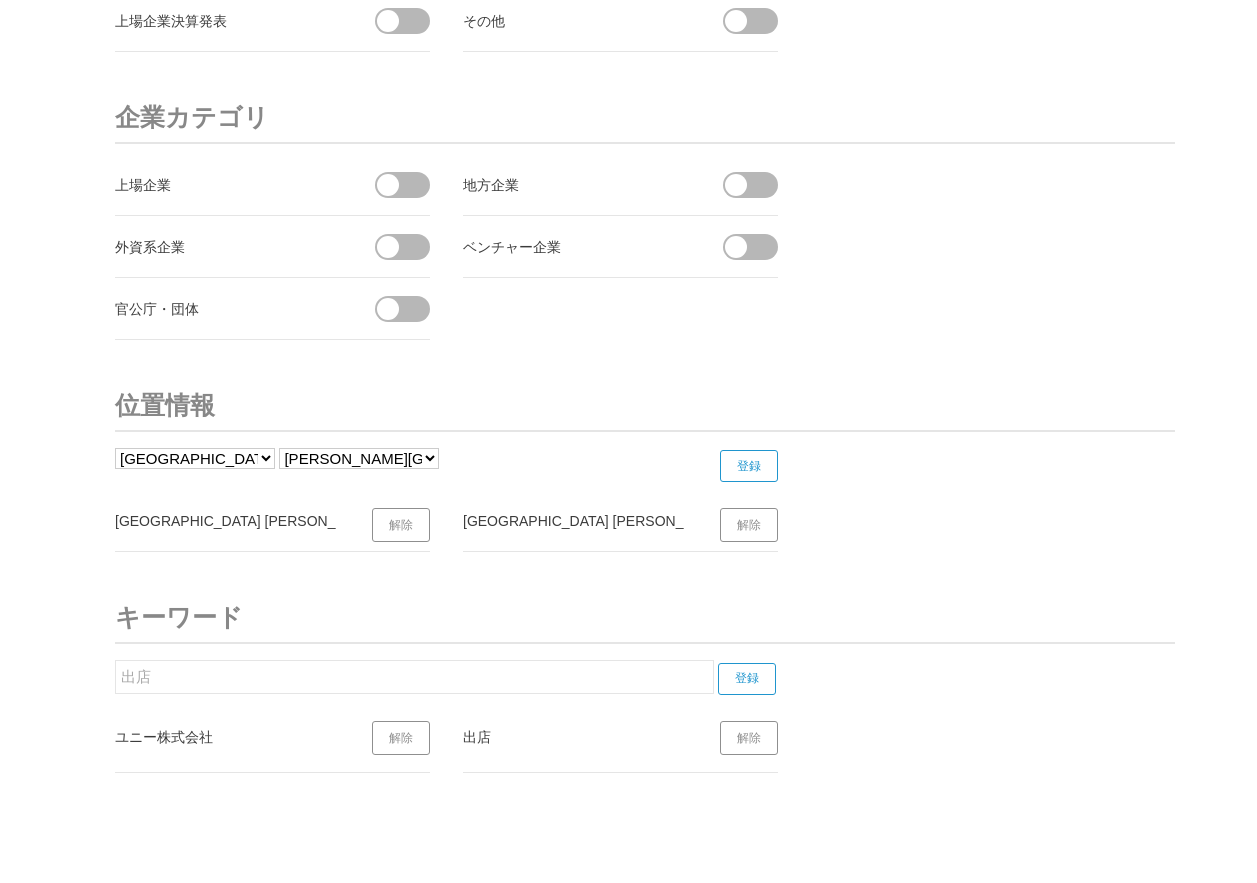 click on "出店" at bounding box center [414, 677] 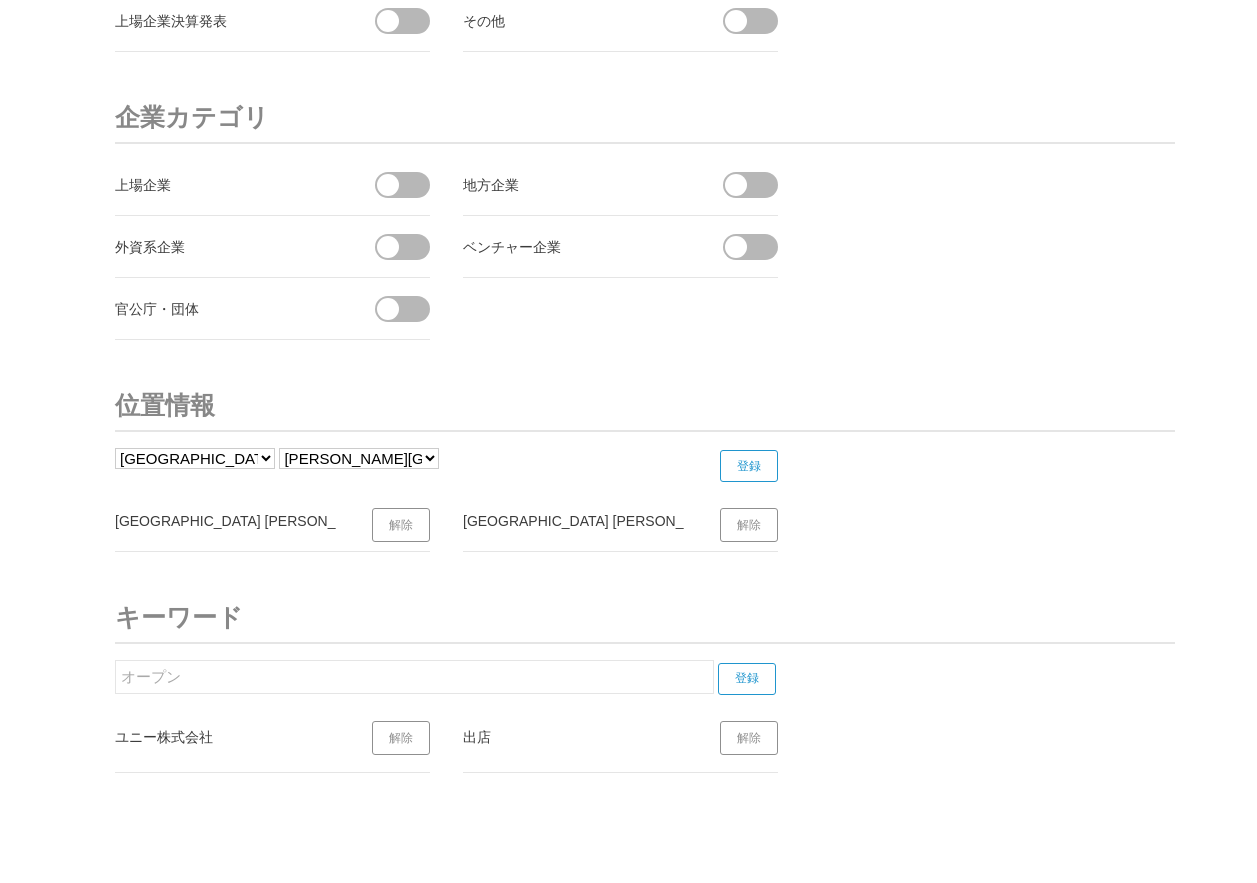 type on "オープン" 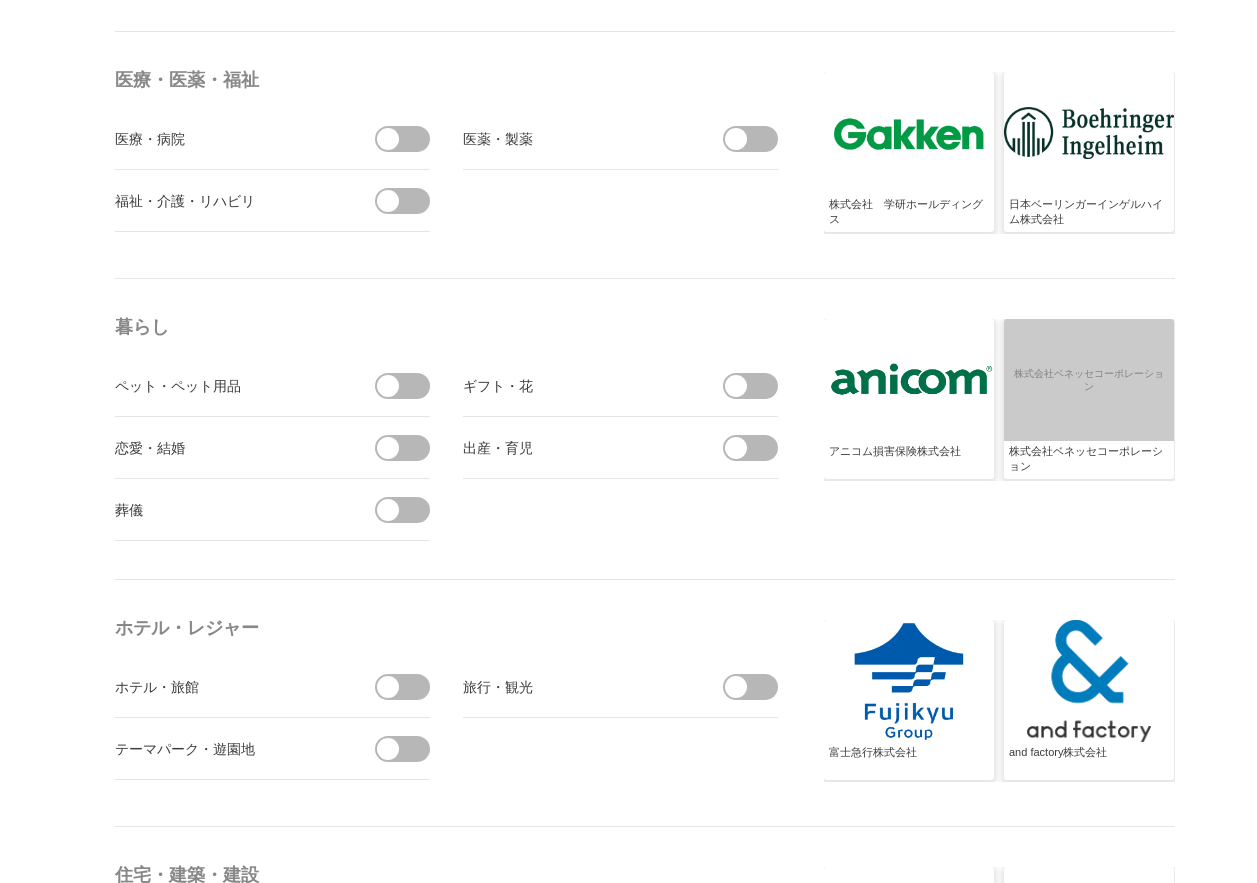 scroll, scrollTop: 4035, scrollLeft: 0, axis: vertical 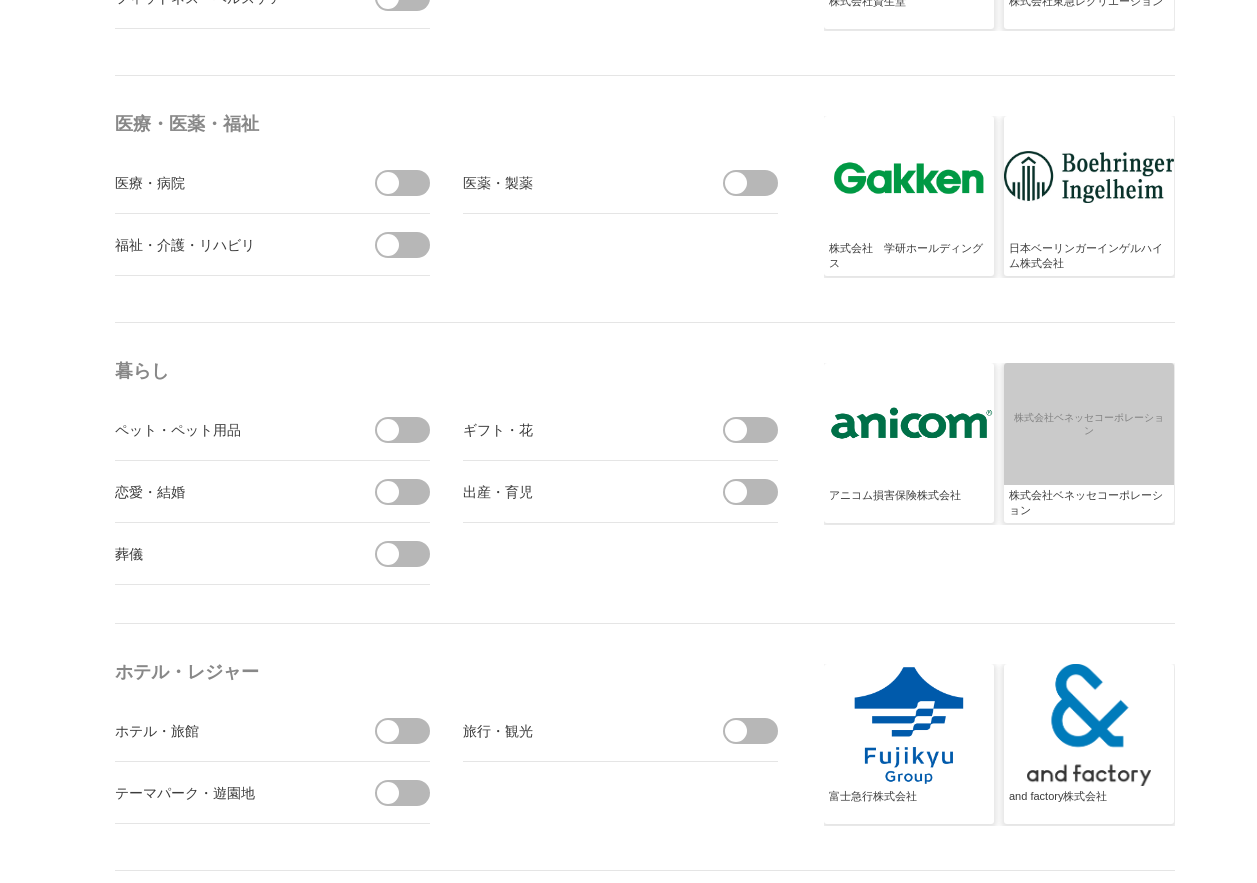 click at bounding box center [409, 430] 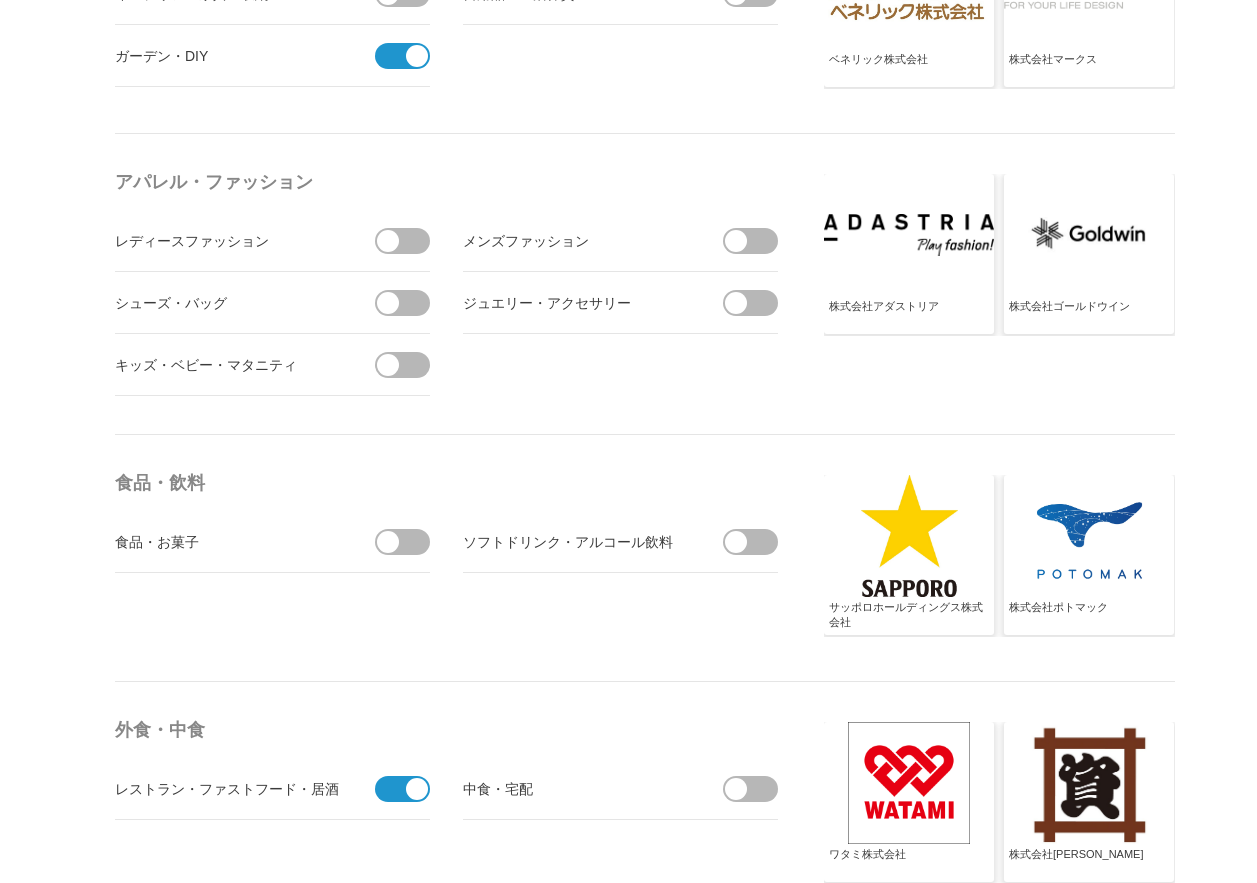 scroll, scrollTop: 2835, scrollLeft: 0, axis: vertical 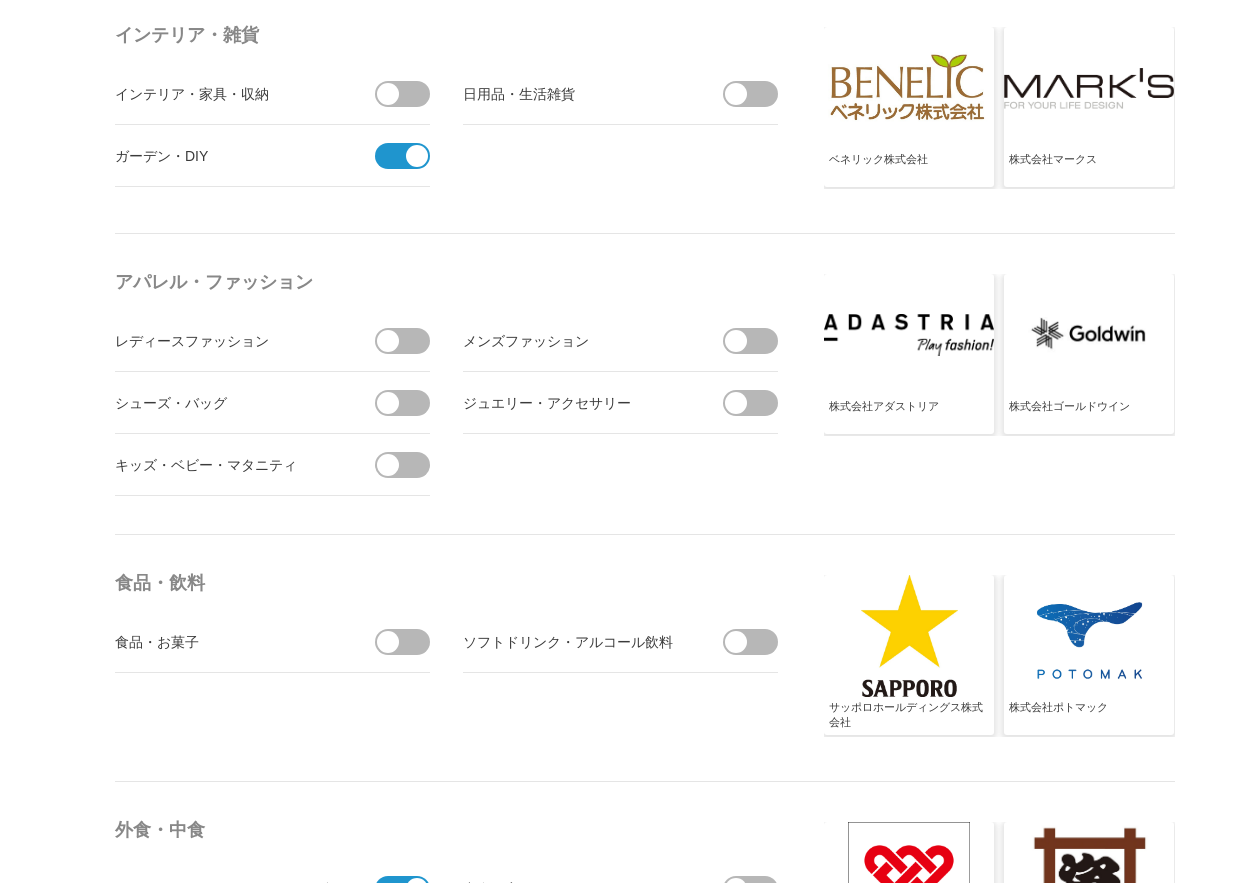 click at bounding box center [757, 341] 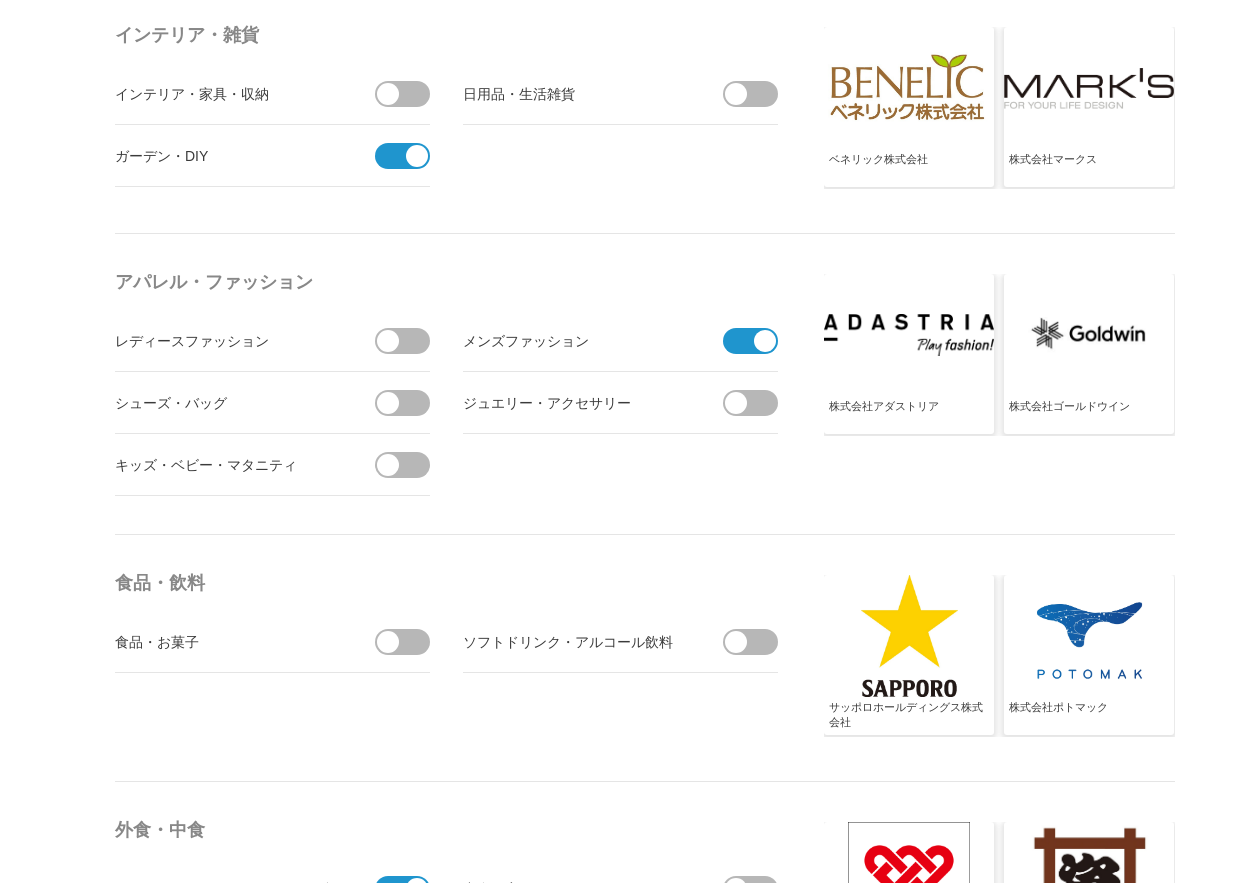 click at bounding box center (409, 341) 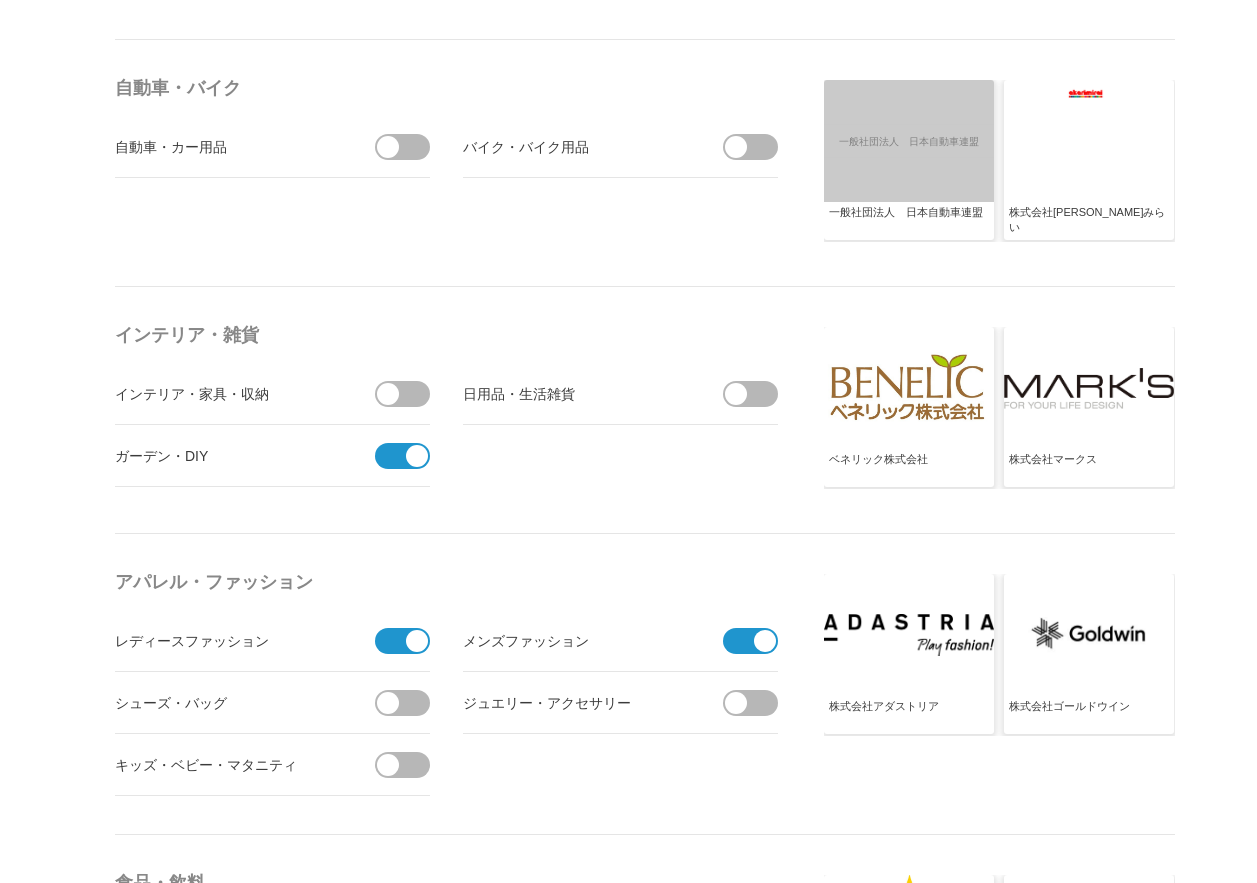 scroll, scrollTop: 2435, scrollLeft: 0, axis: vertical 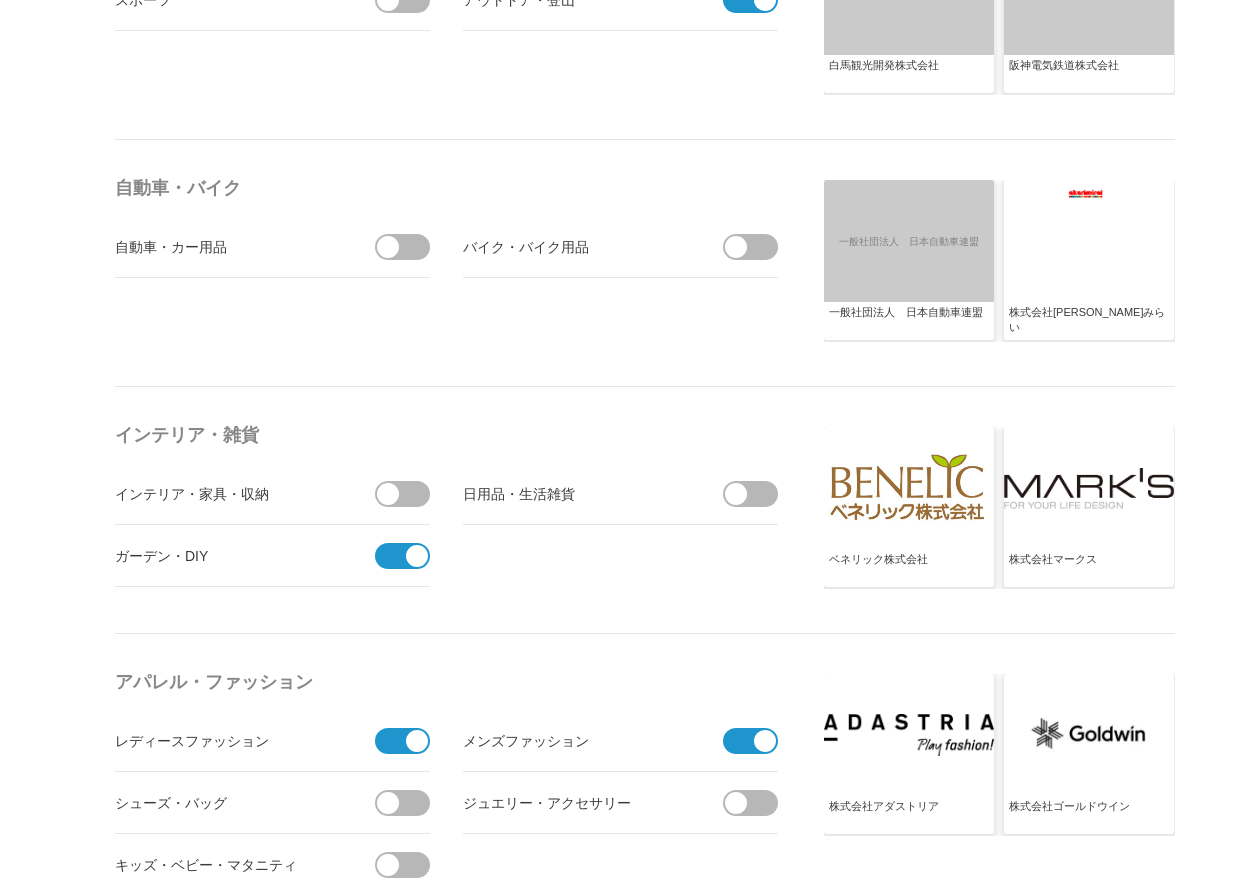 click at bounding box center [757, 494] 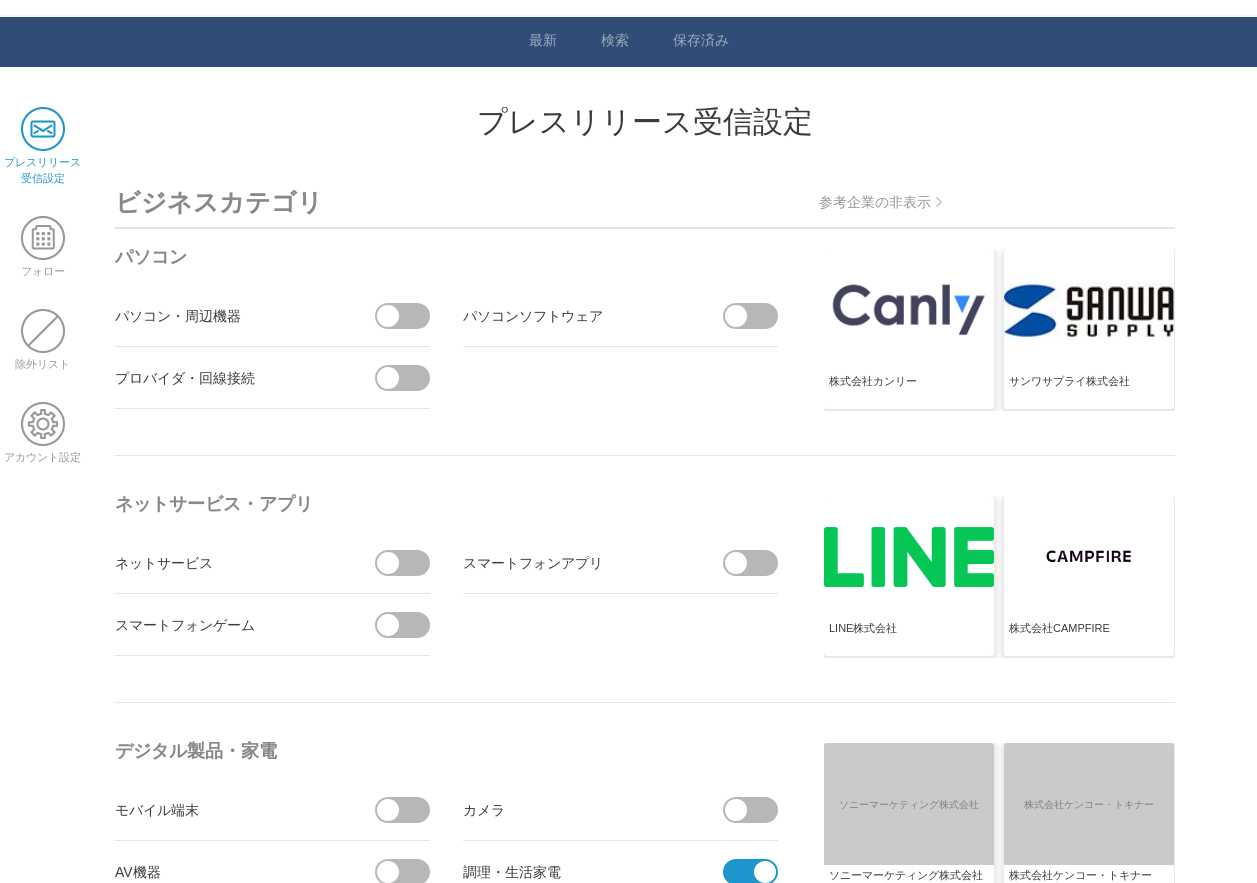 scroll, scrollTop: 0, scrollLeft: 0, axis: both 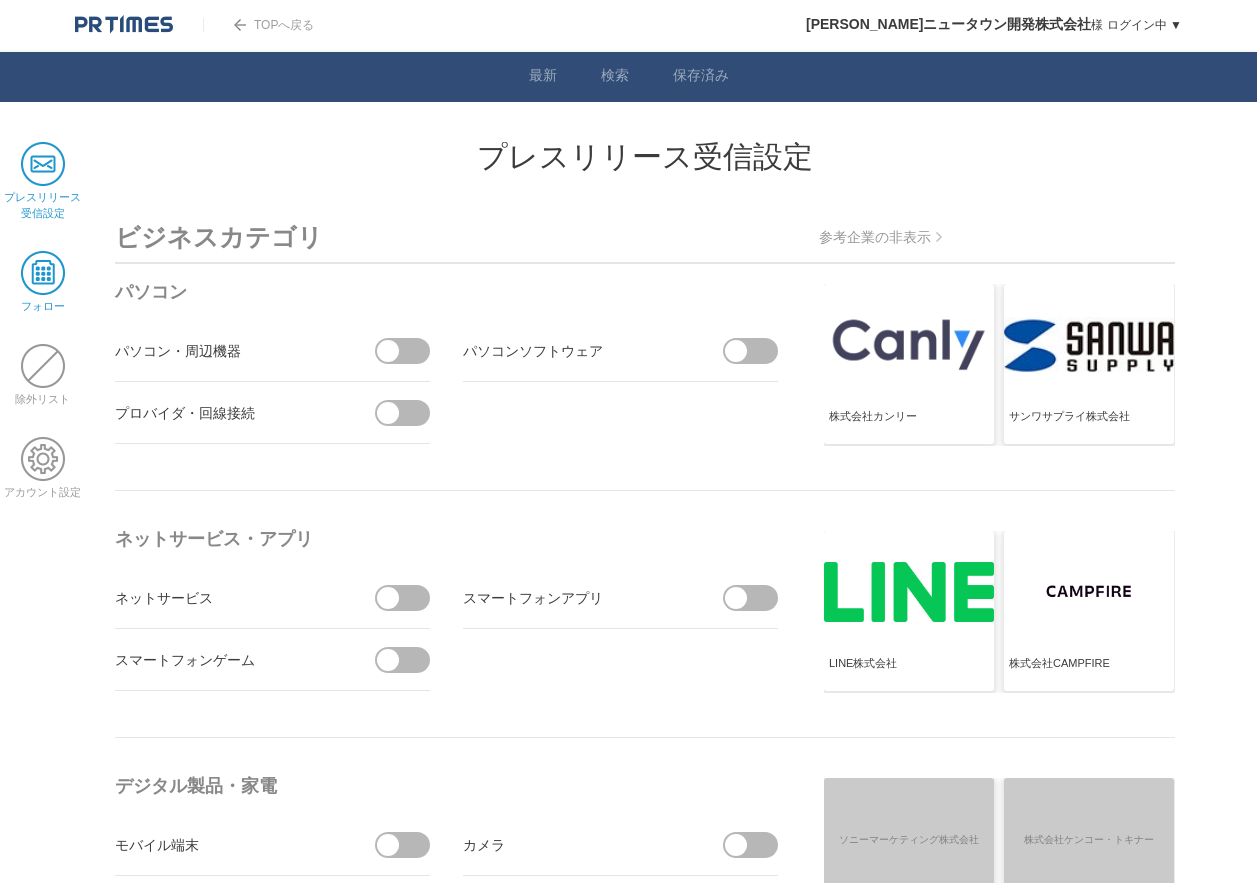 click at bounding box center [43, 273] 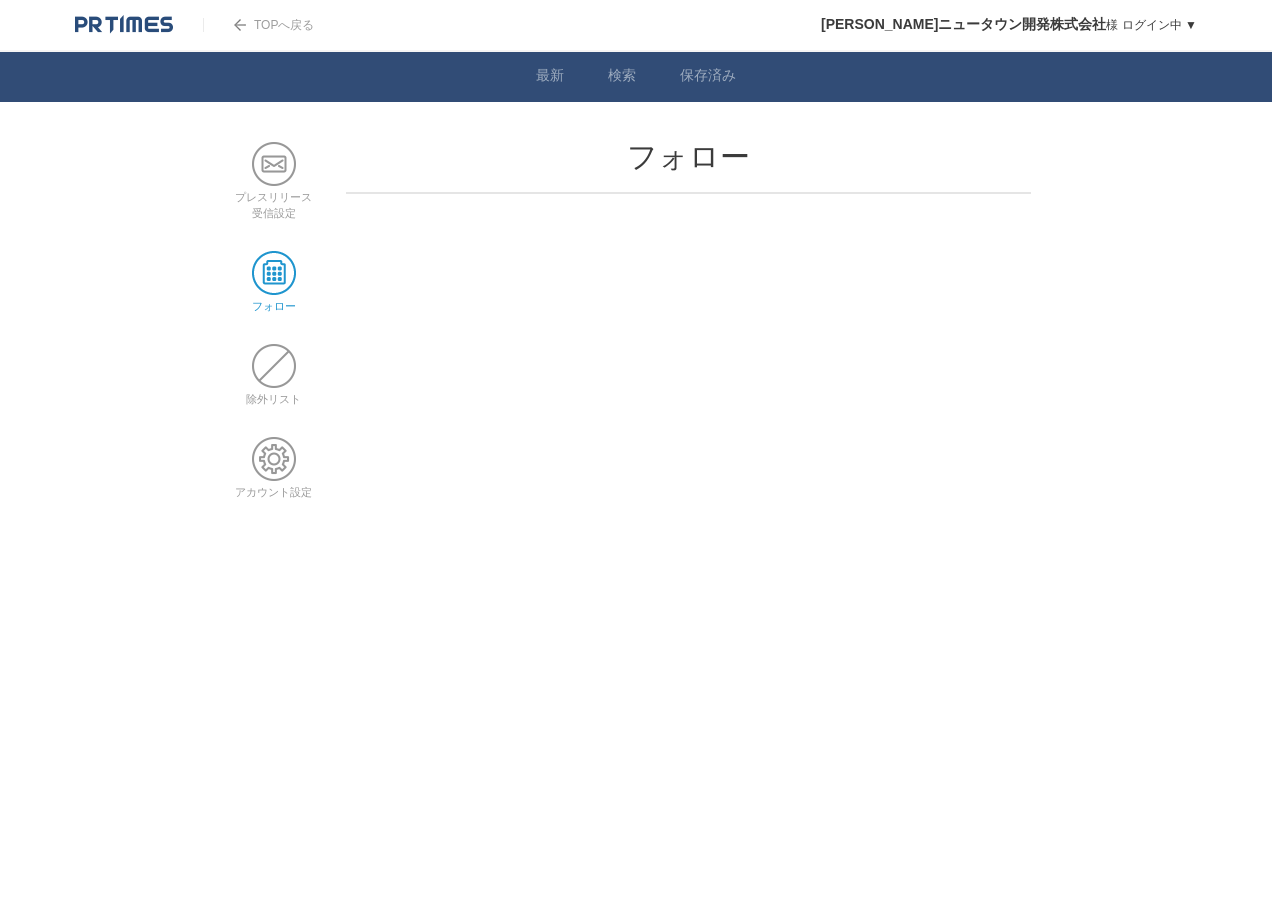 scroll, scrollTop: 0, scrollLeft: 0, axis: both 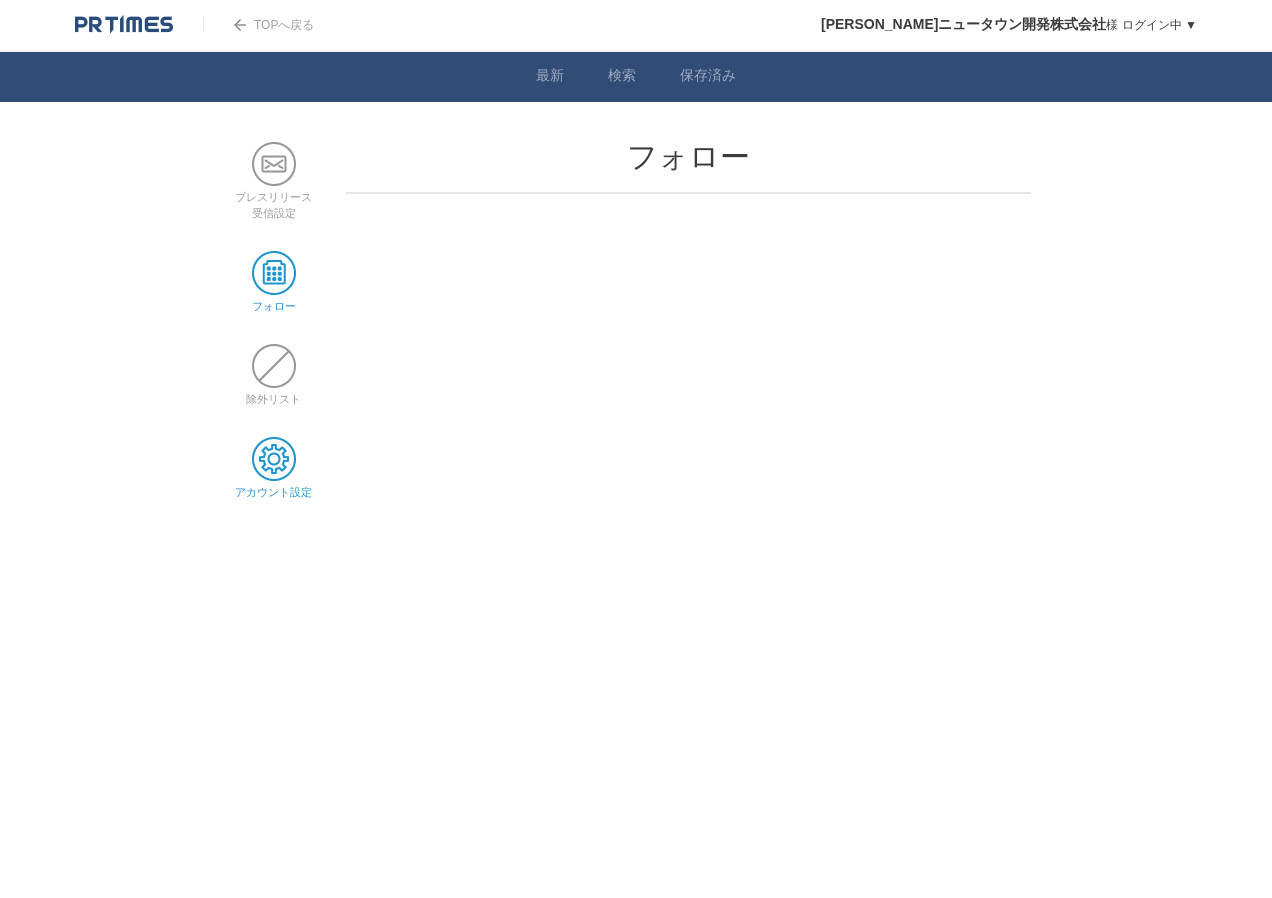 click at bounding box center (274, 459) 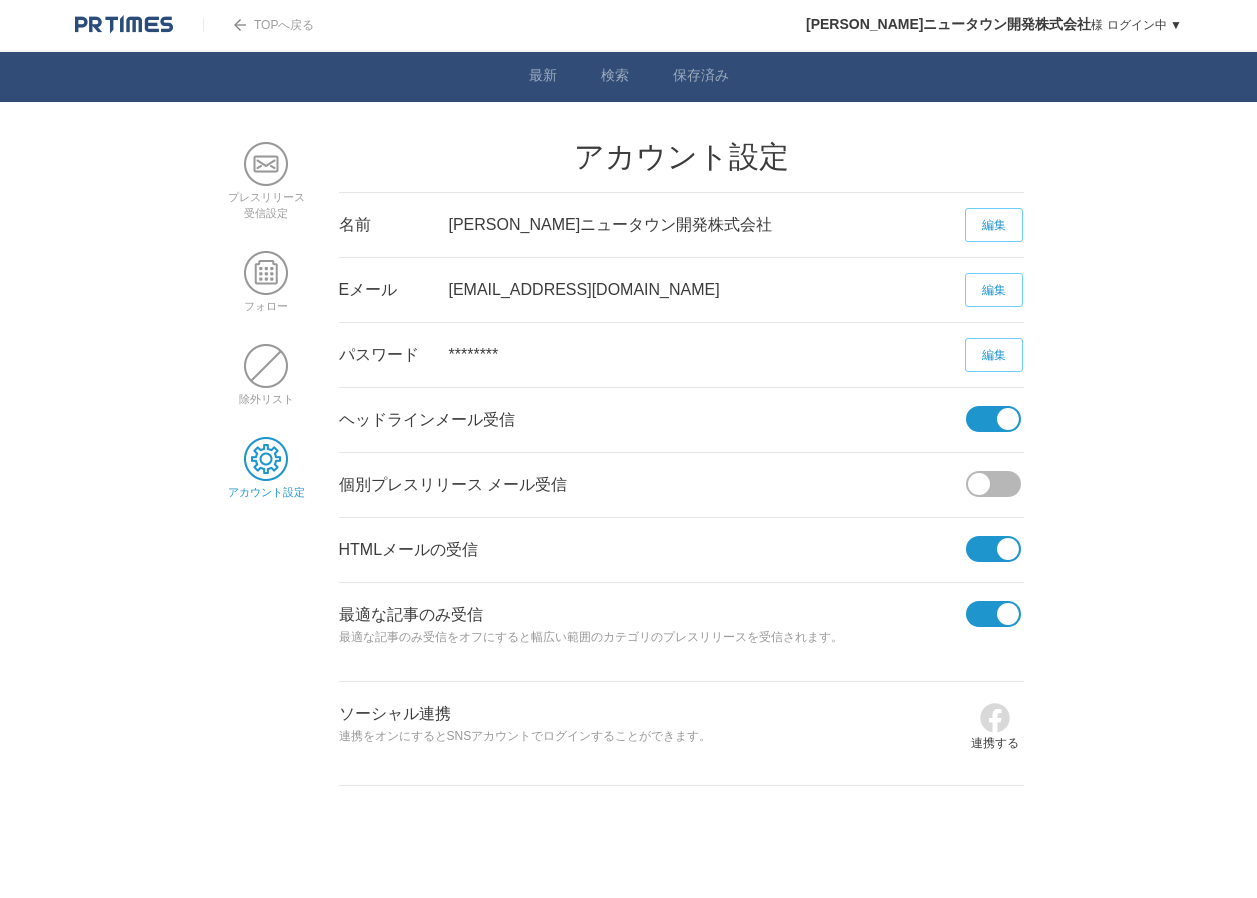 scroll, scrollTop: 0, scrollLeft: 0, axis: both 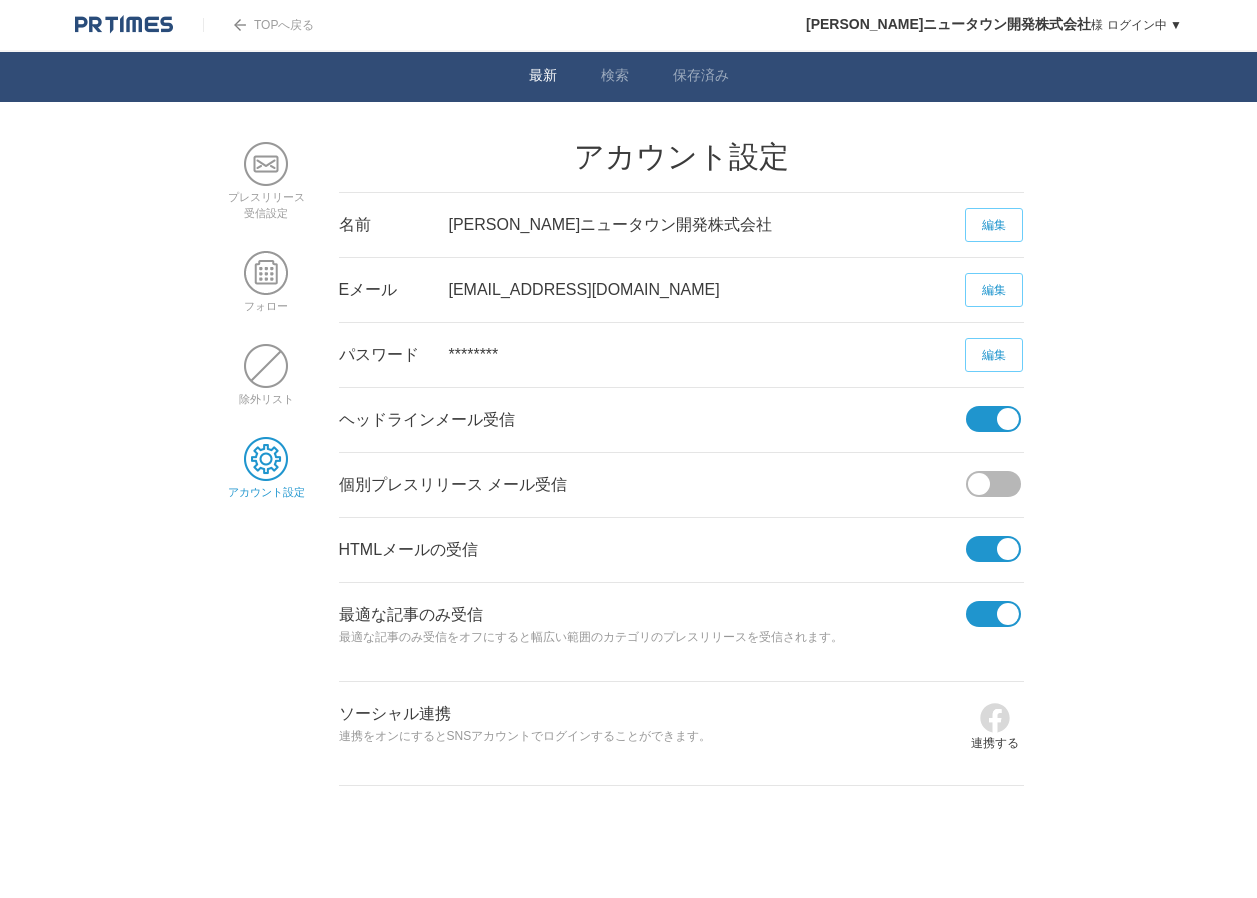 click on "最新" at bounding box center [543, 77] 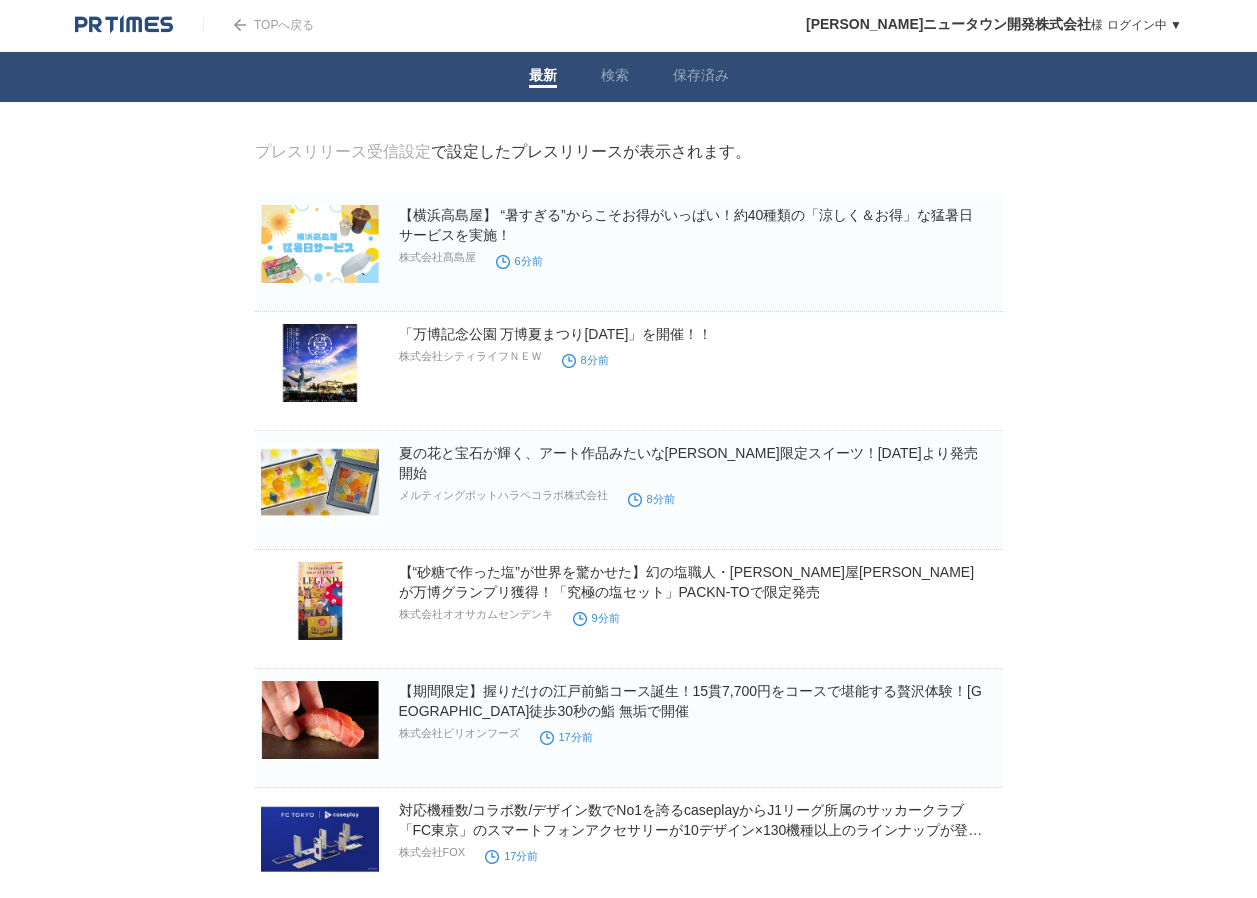 scroll, scrollTop: 0, scrollLeft: 0, axis: both 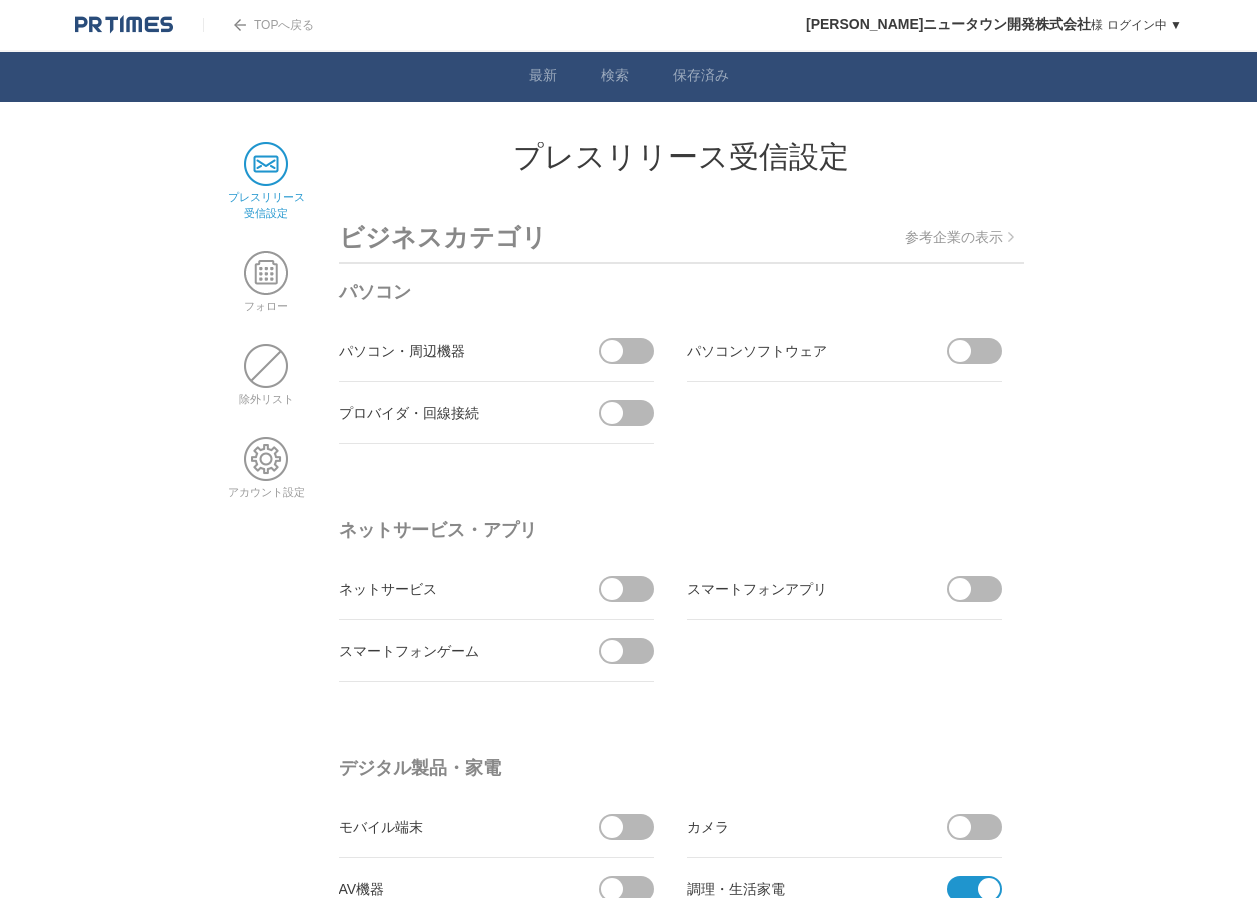select on "23" 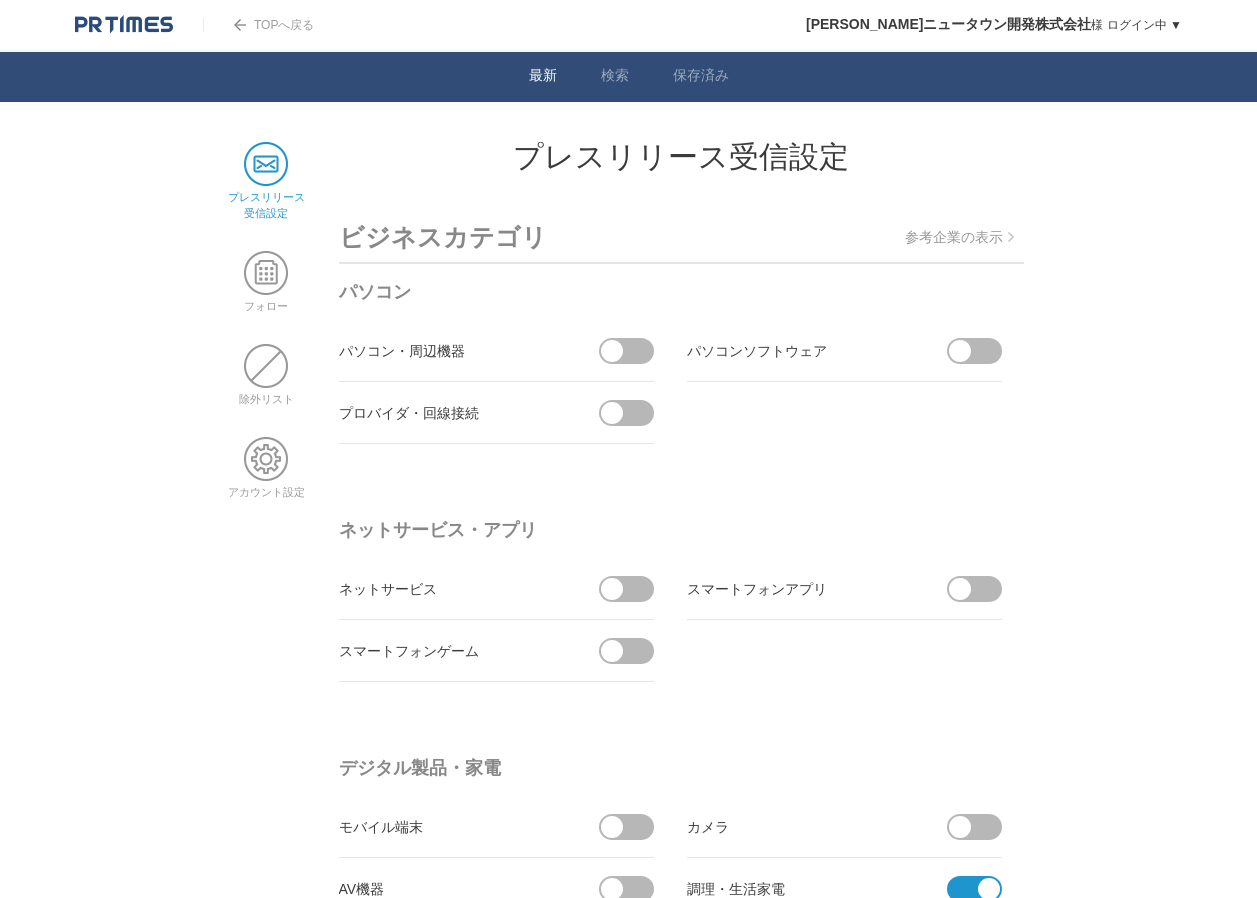 click on "最新" at bounding box center [543, 77] 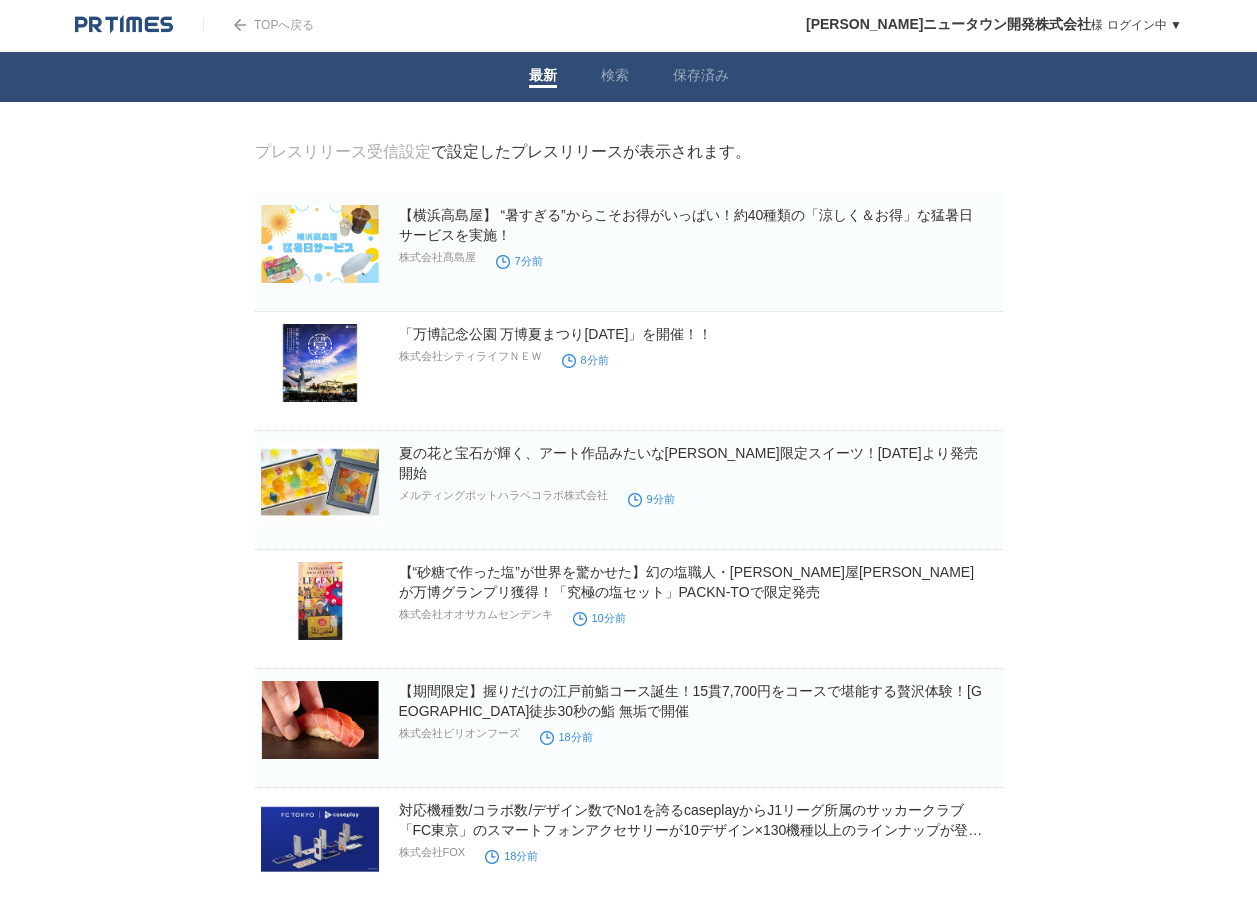 scroll, scrollTop: 0, scrollLeft: 0, axis: both 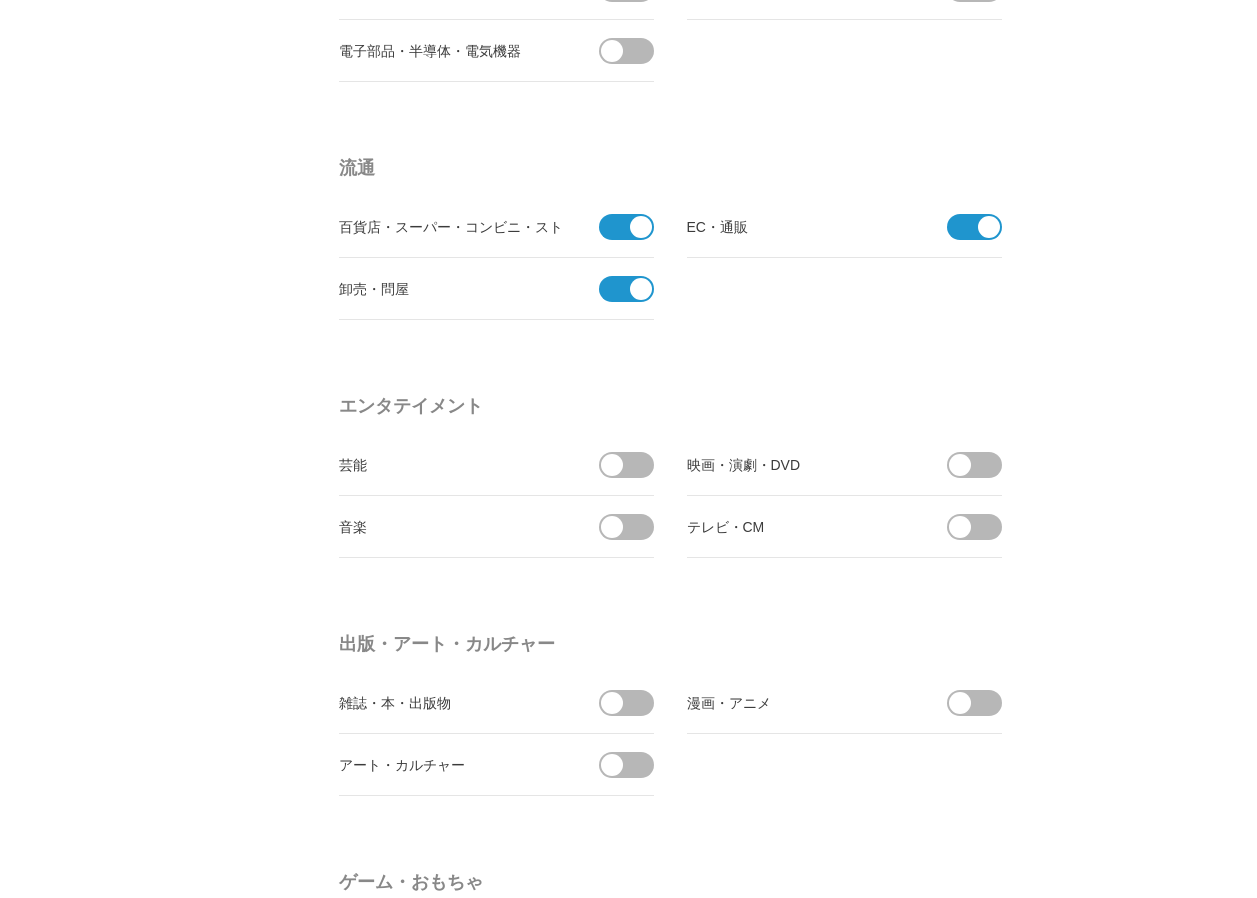 click at bounding box center [620, 289] 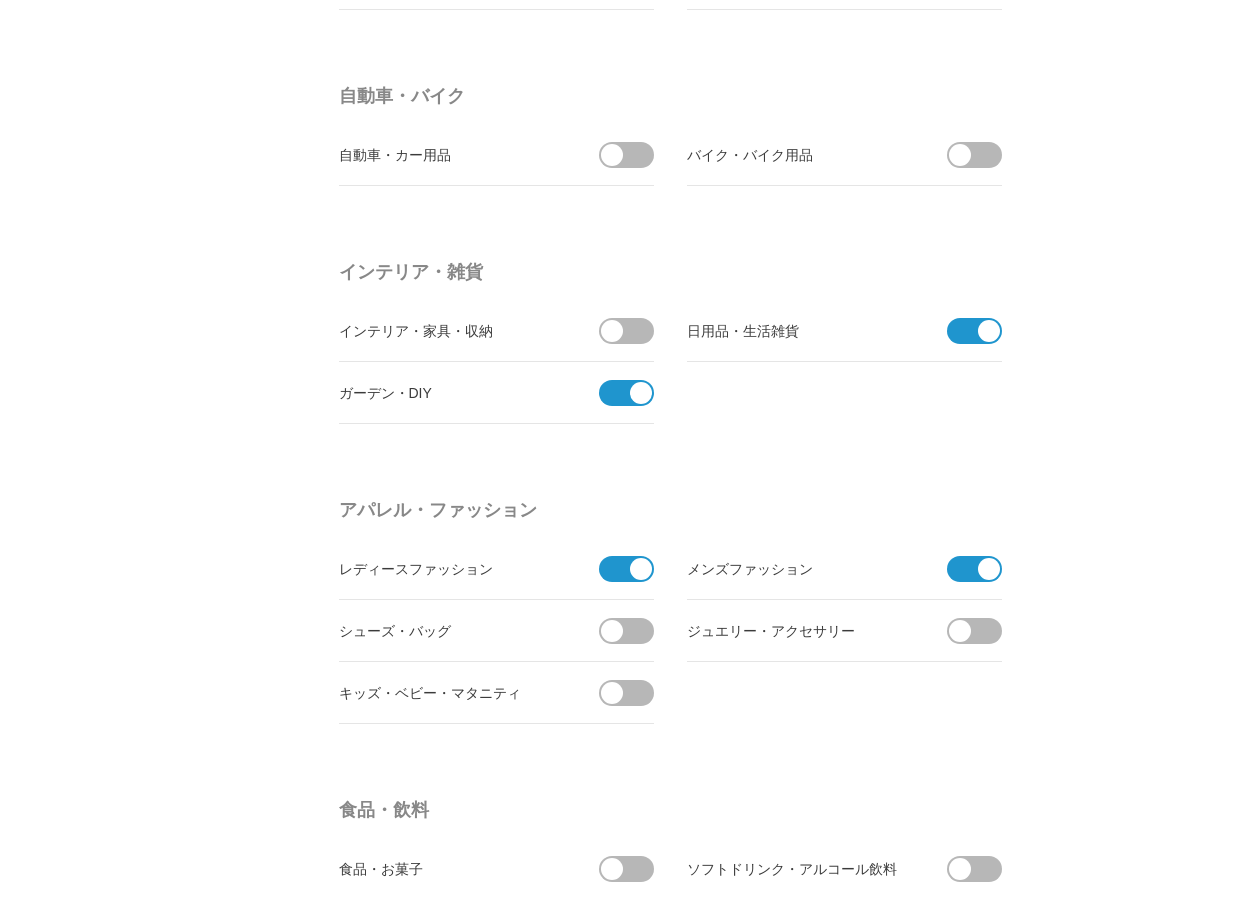 scroll, scrollTop: 2500, scrollLeft: 0, axis: vertical 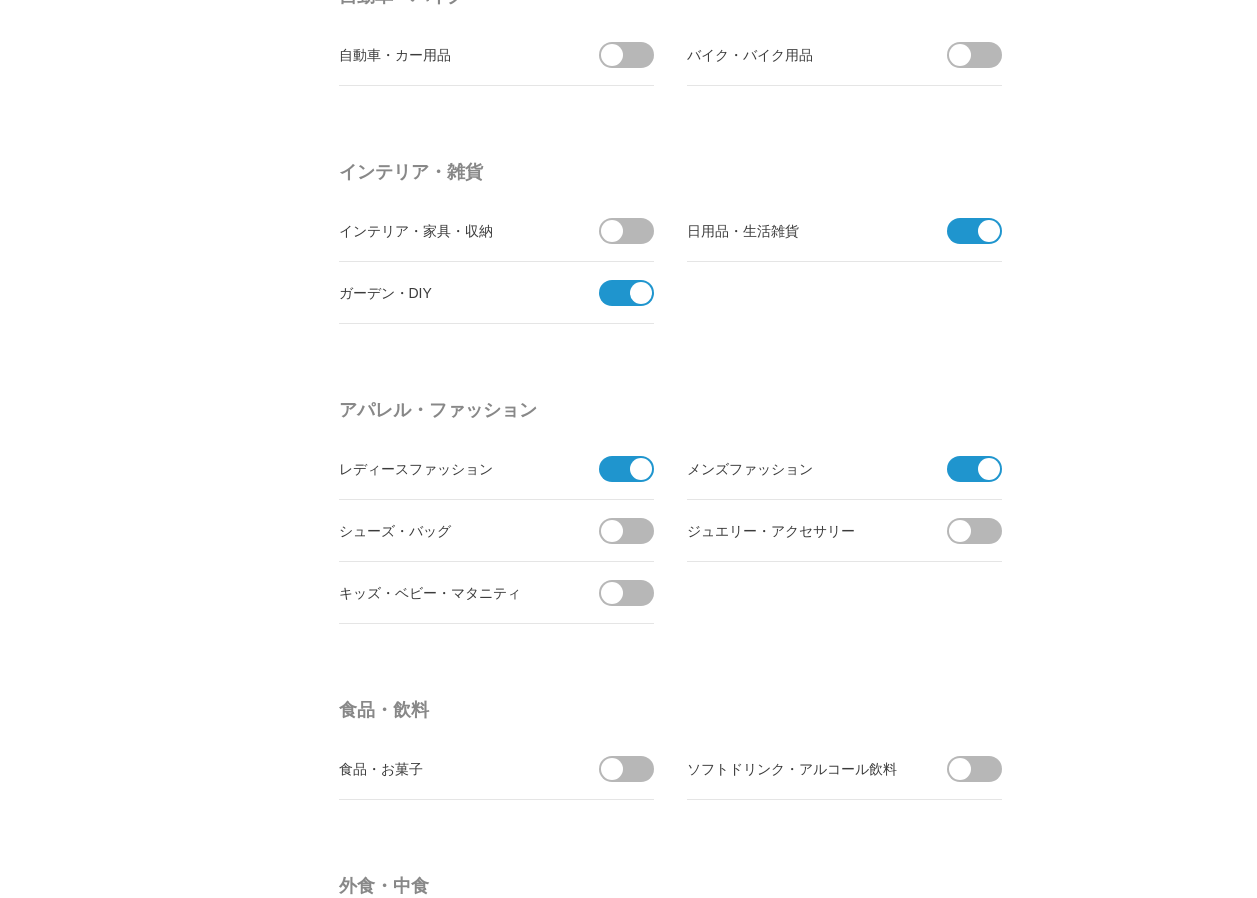 click at bounding box center [968, 231] 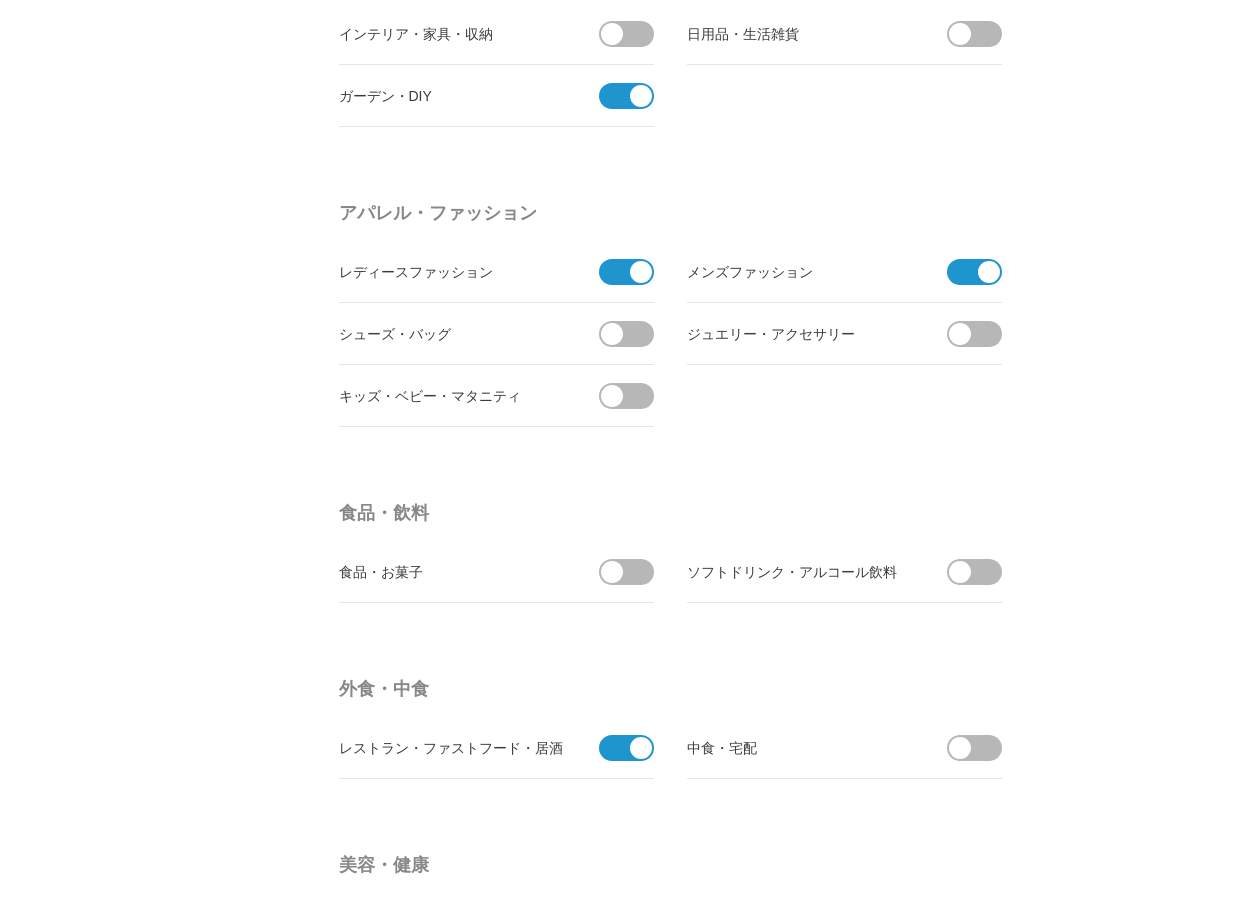 scroll, scrollTop: 2700, scrollLeft: 0, axis: vertical 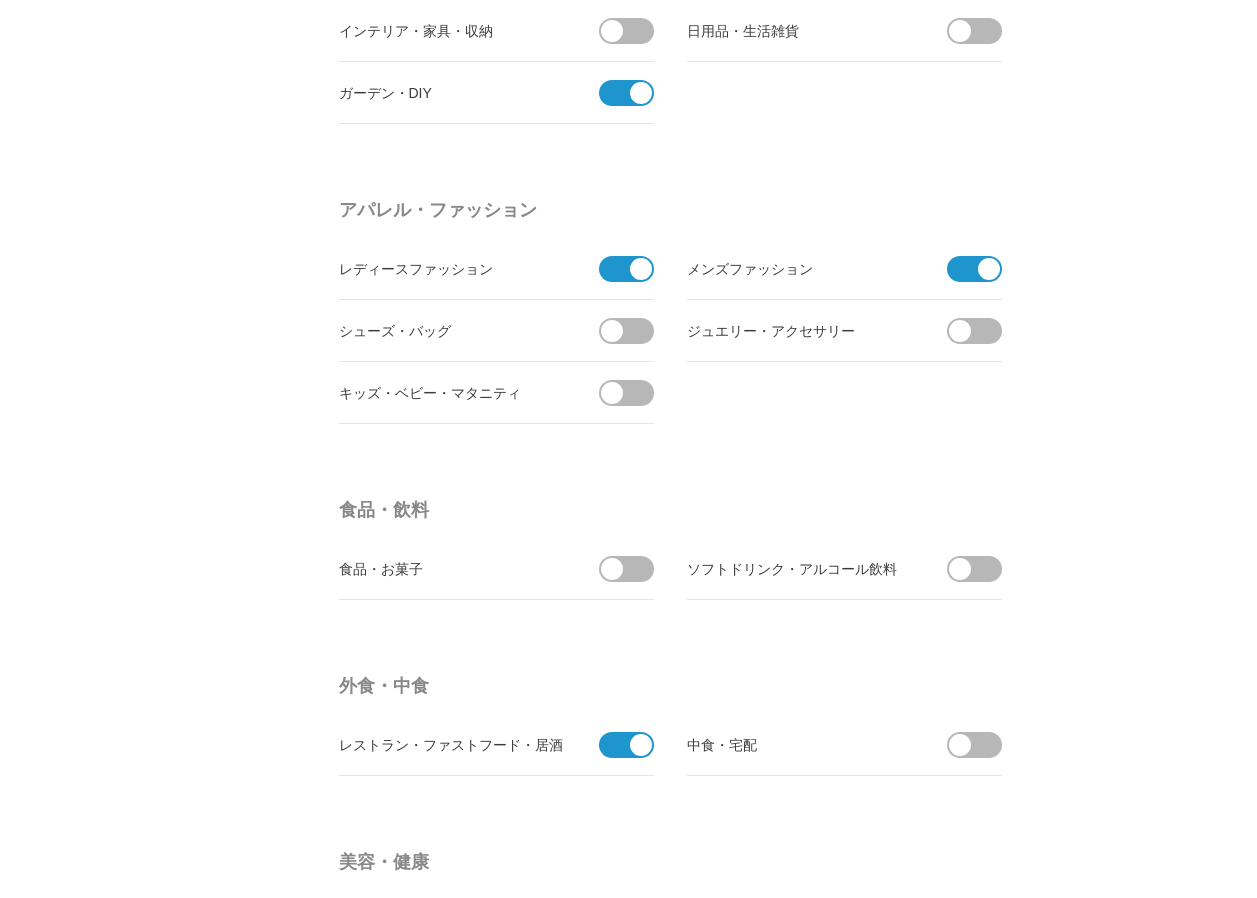 click at bounding box center (641, 269) 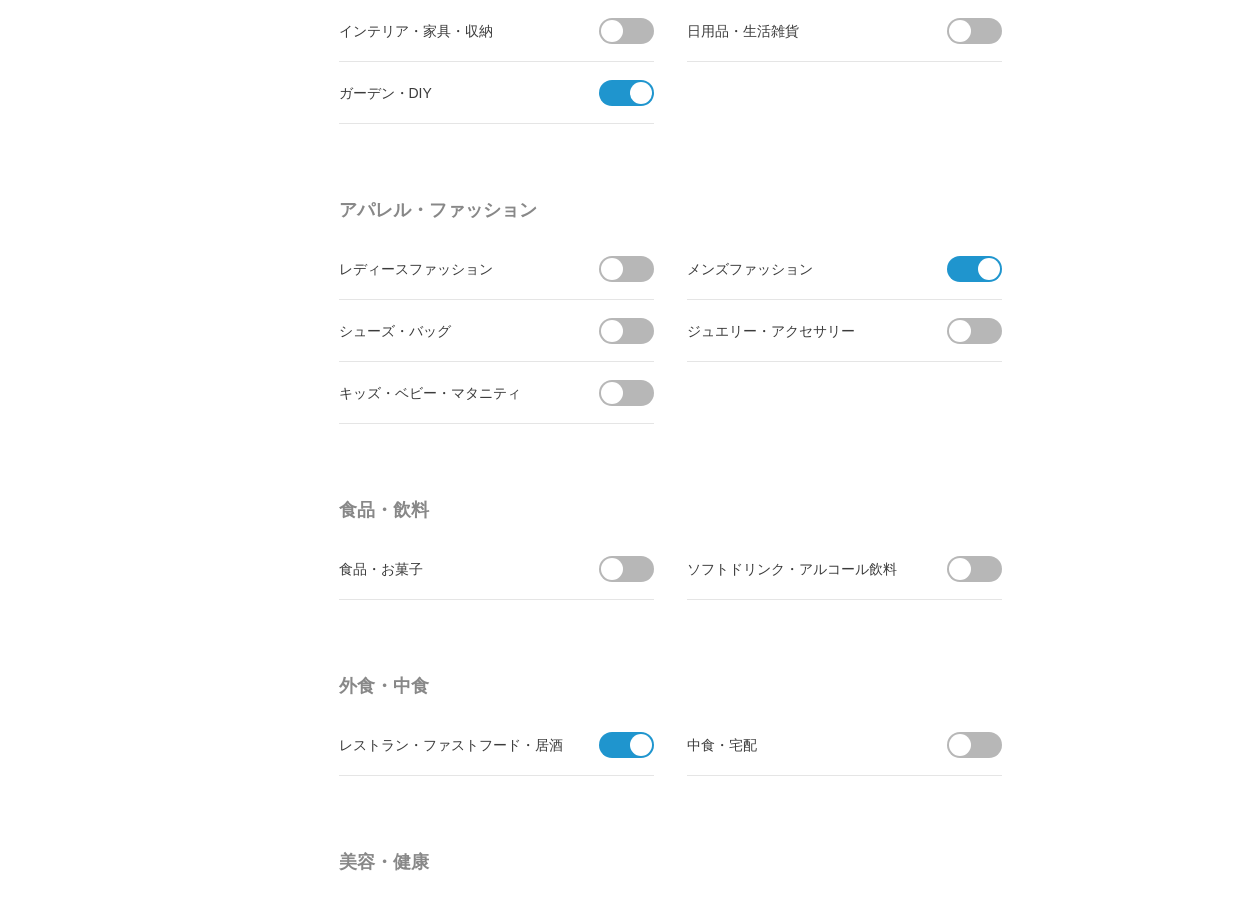 click at bounding box center (968, 269) 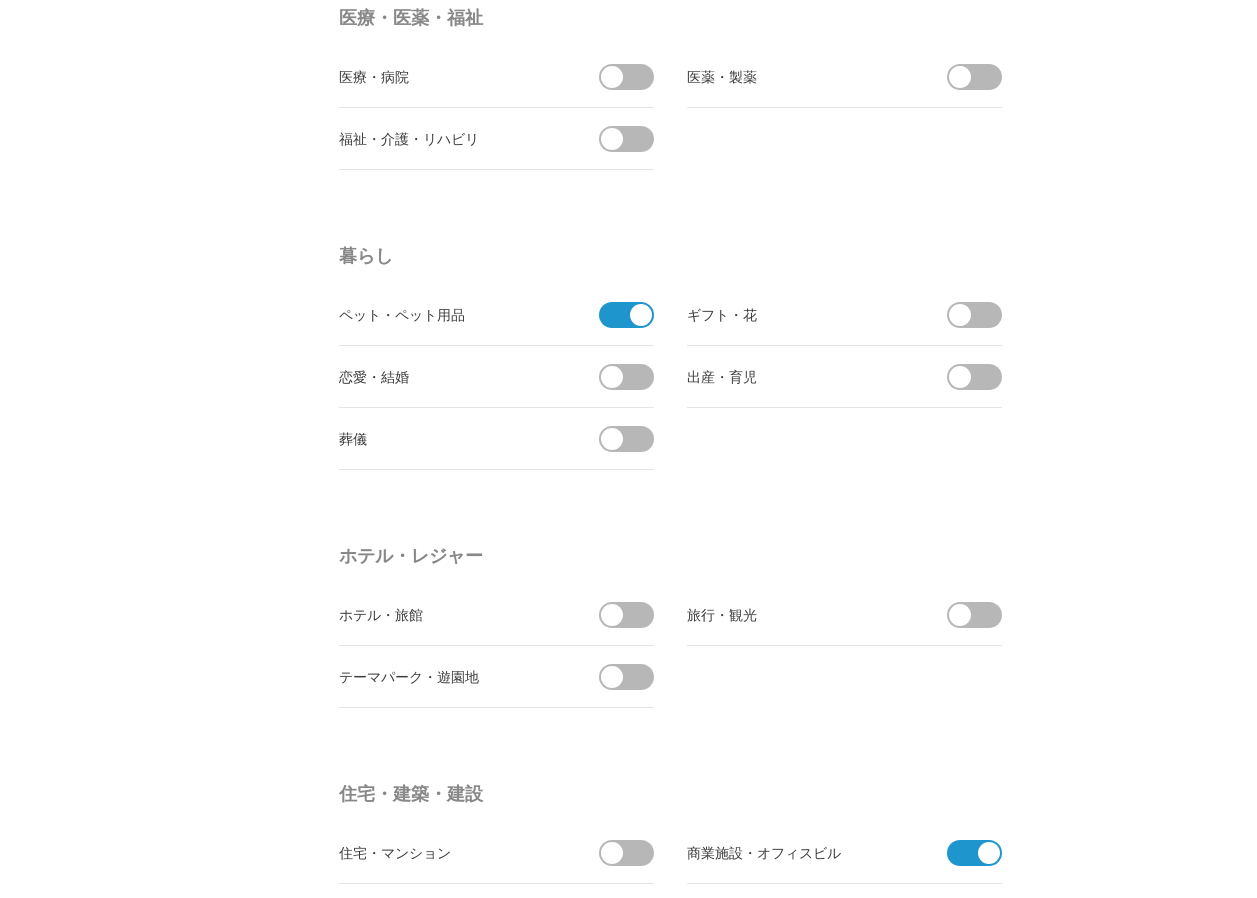 scroll, scrollTop: 3800, scrollLeft: 0, axis: vertical 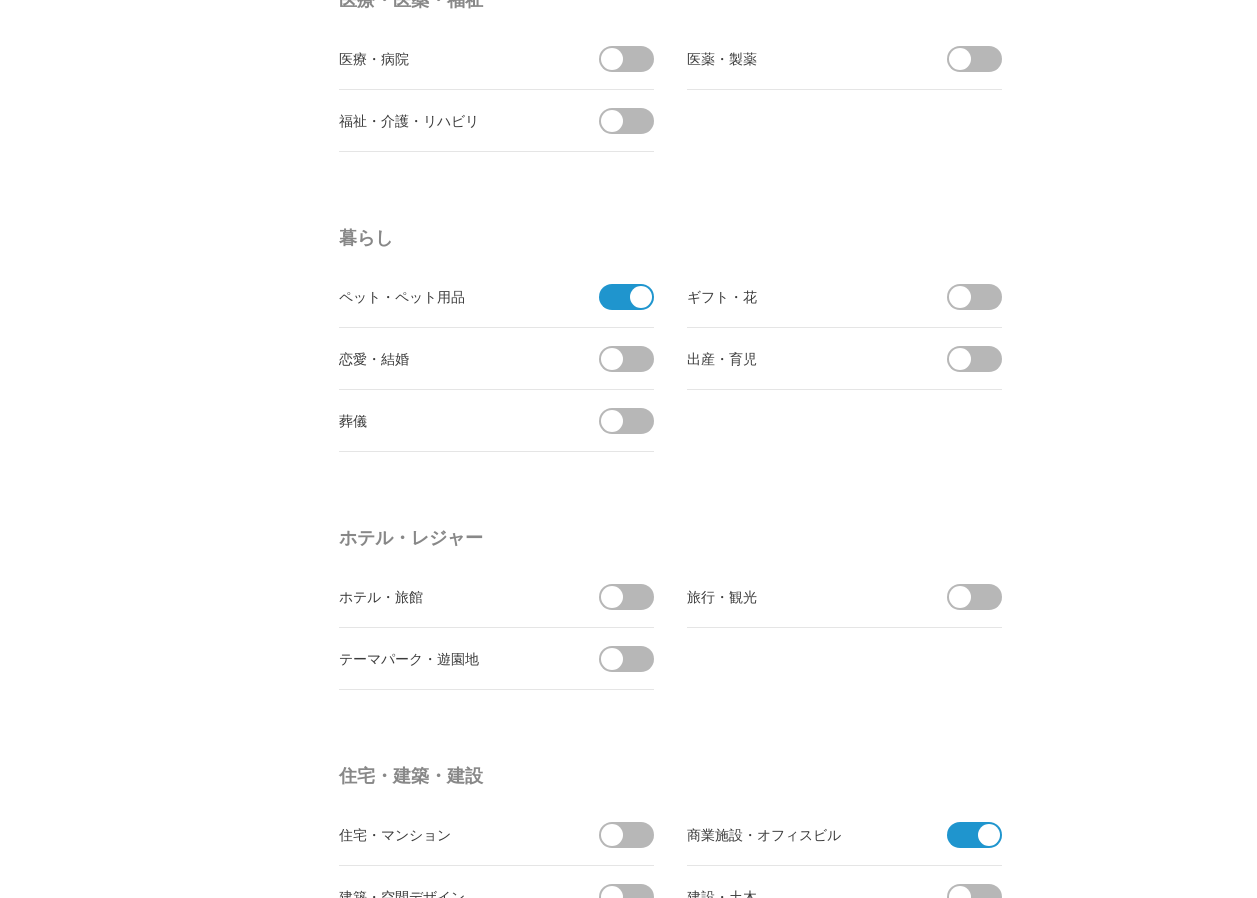 click at bounding box center [641, 297] 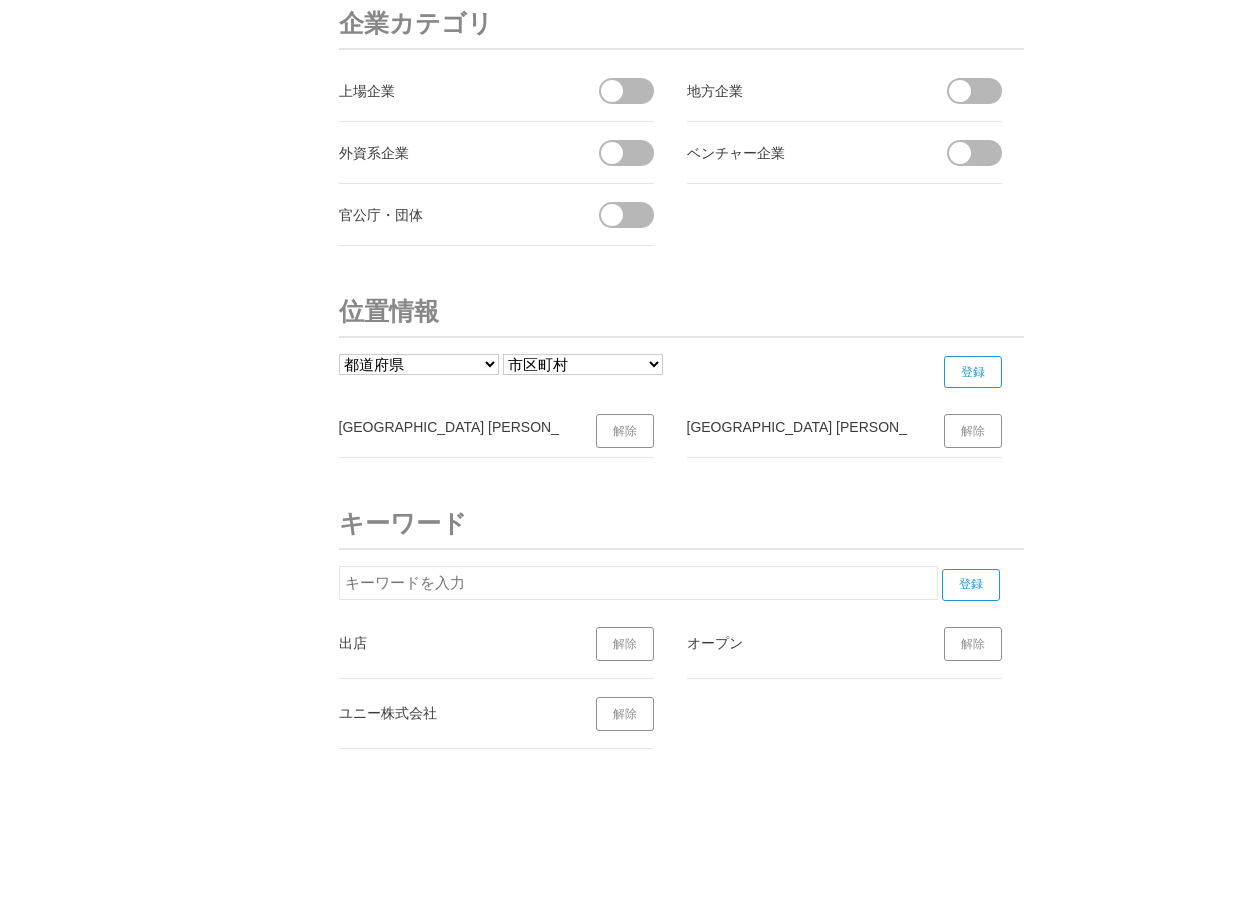 scroll, scrollTop: 7093, scrollLeft: 0, axis: vertical 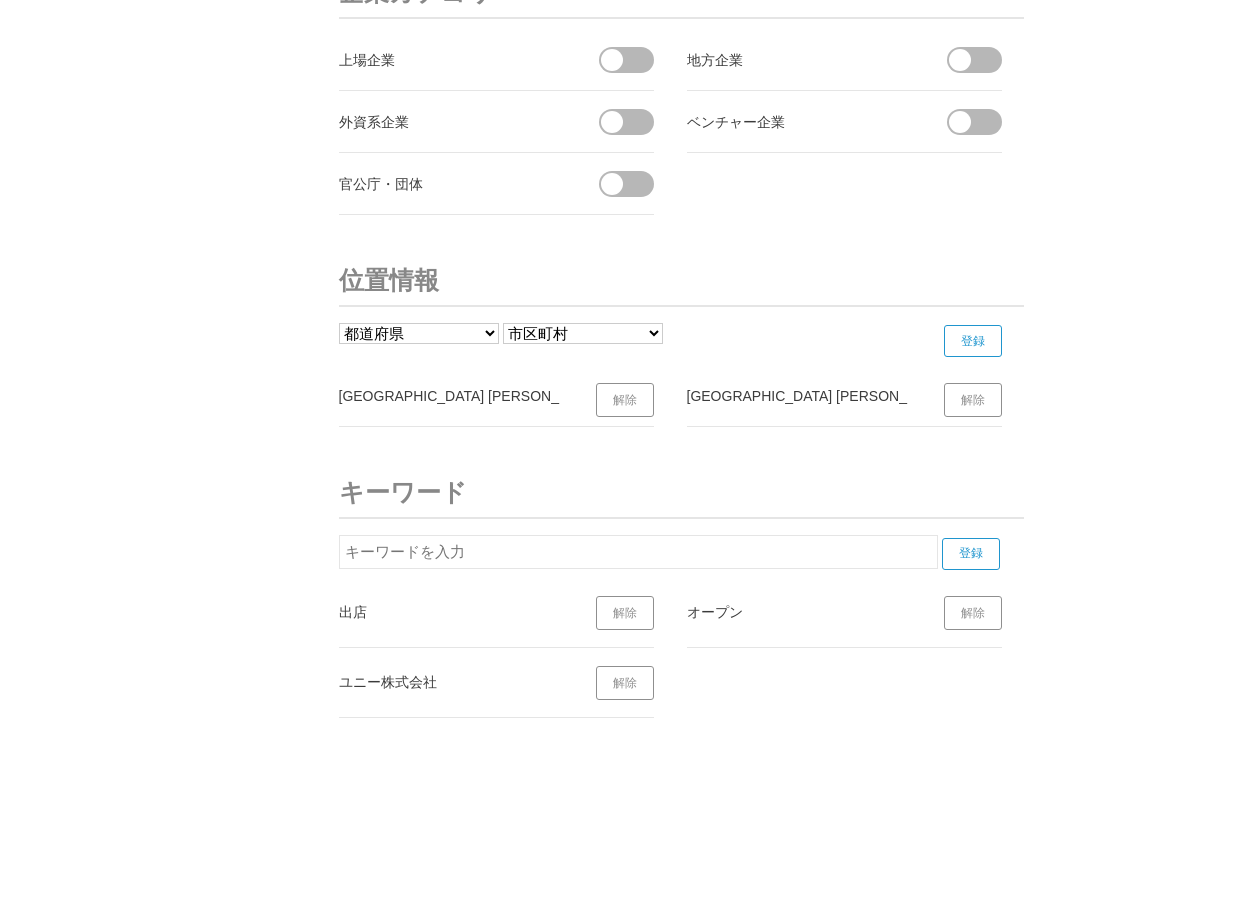 click at bounding box center [638, 552] 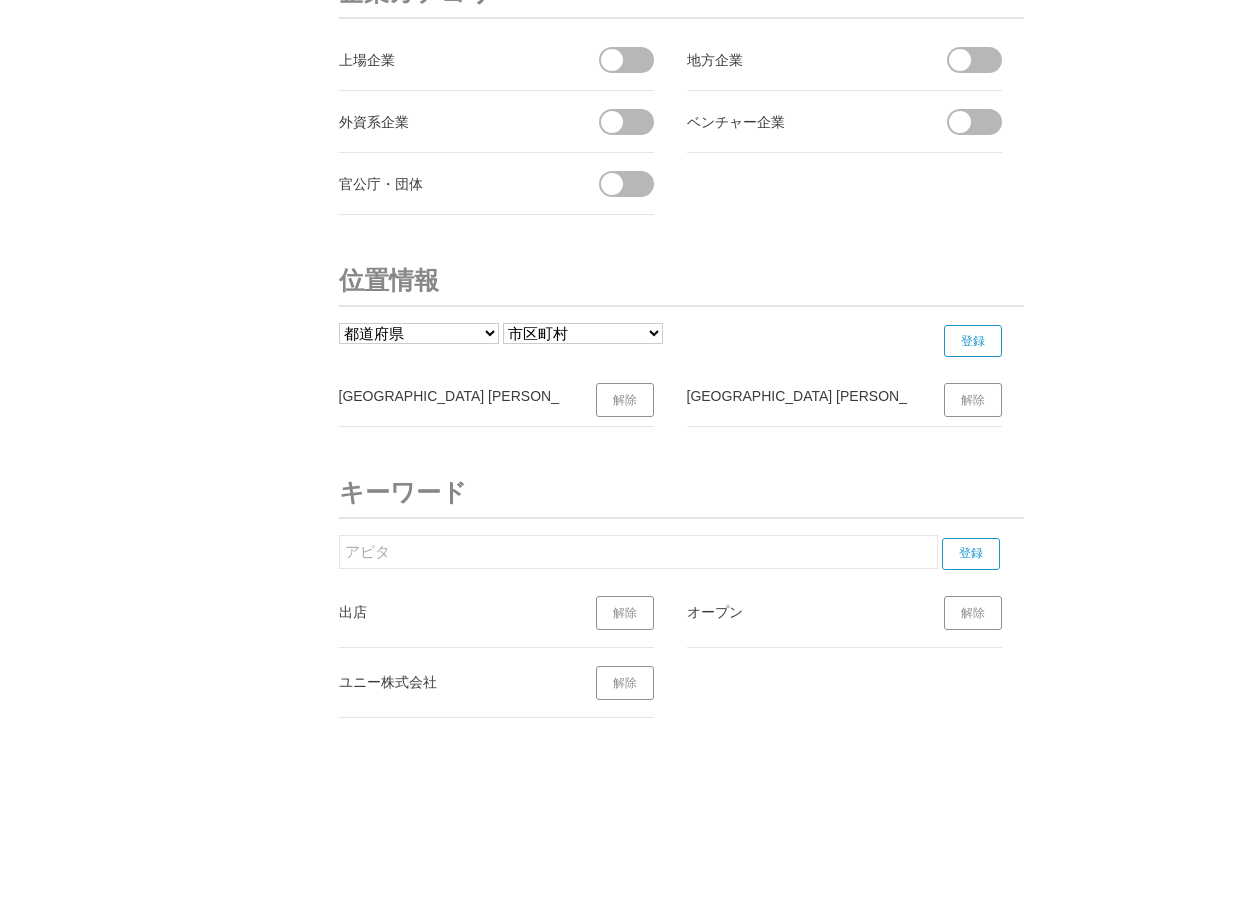 click on "登録" at bounding box center [971, 554] 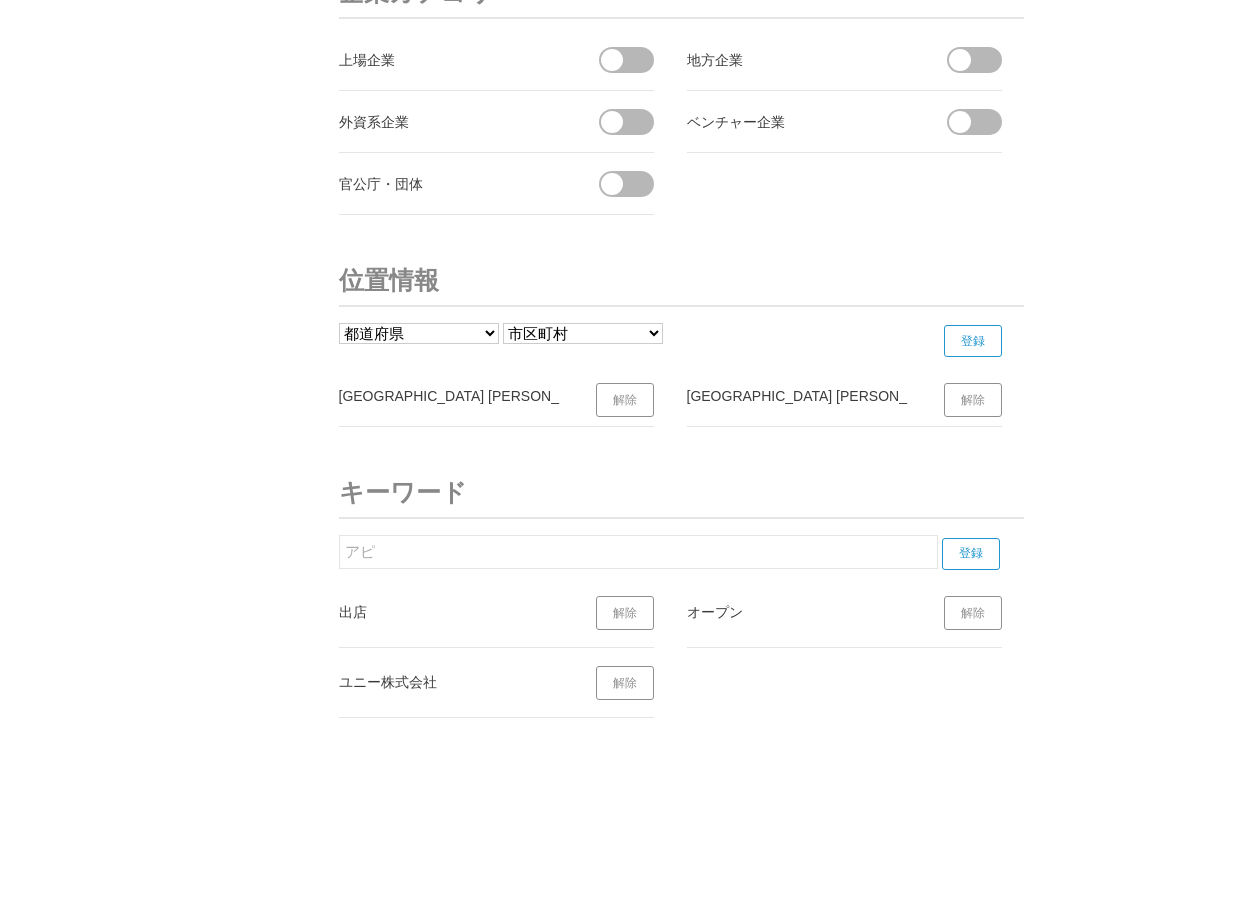 type on "ア" 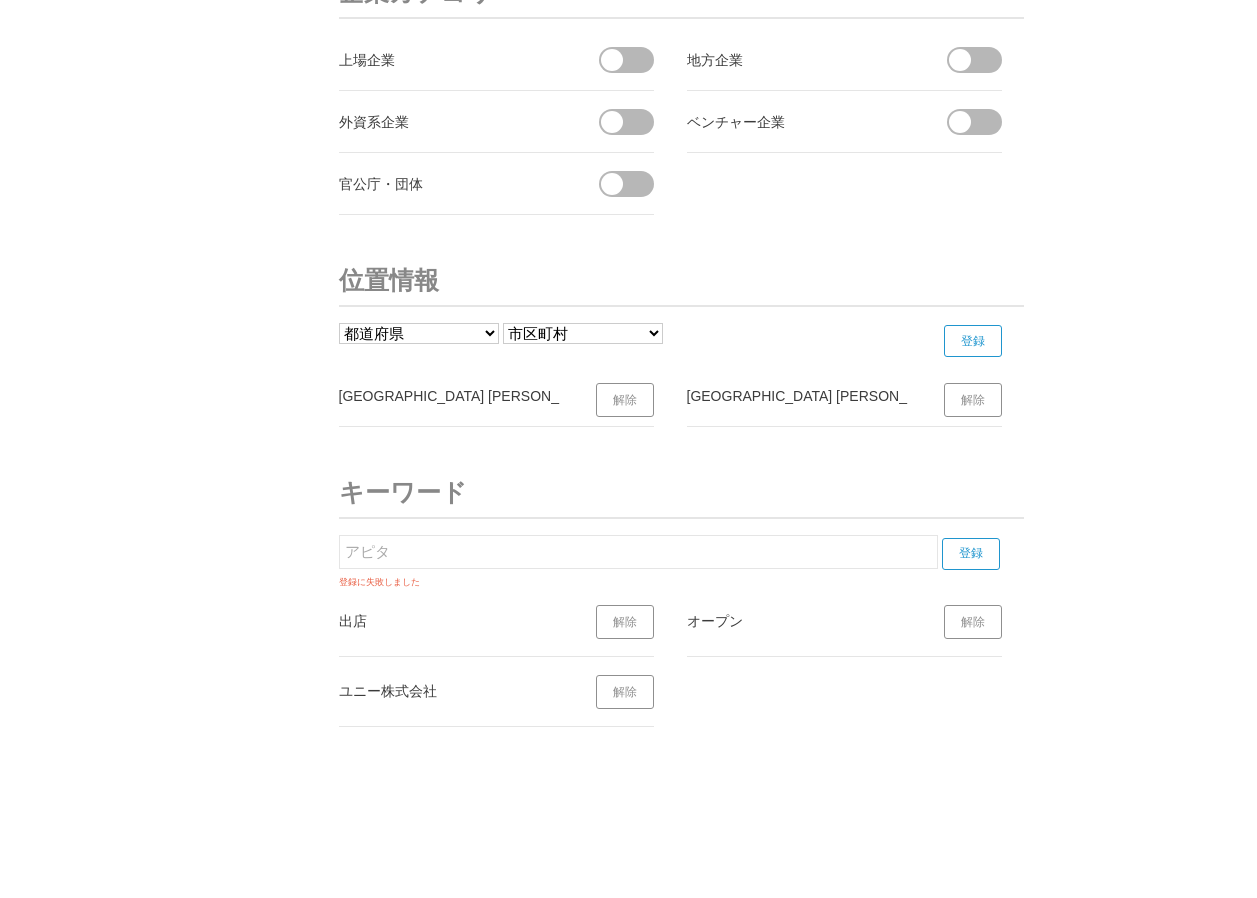 click on "登録" at bounding box center (971, 554) 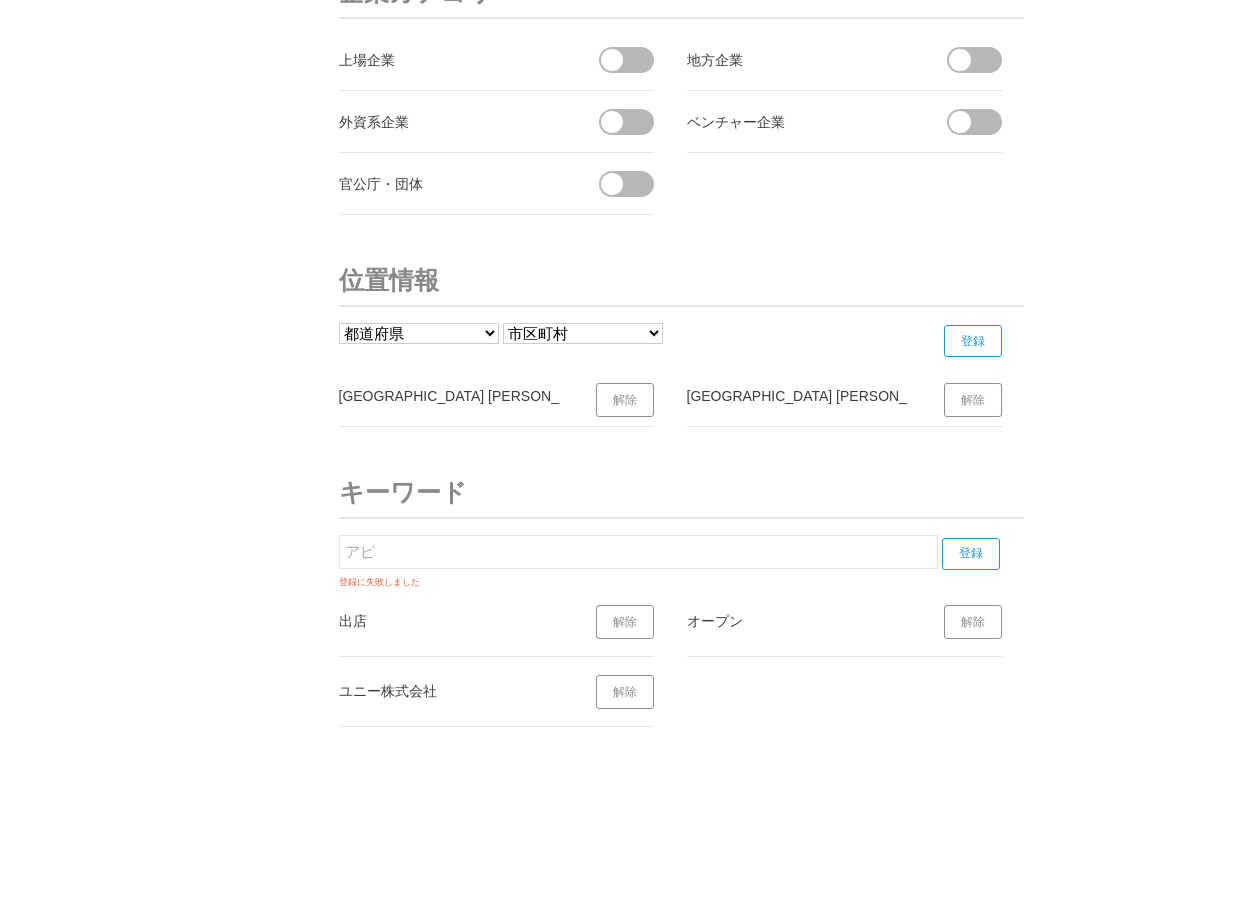 type on "ア" 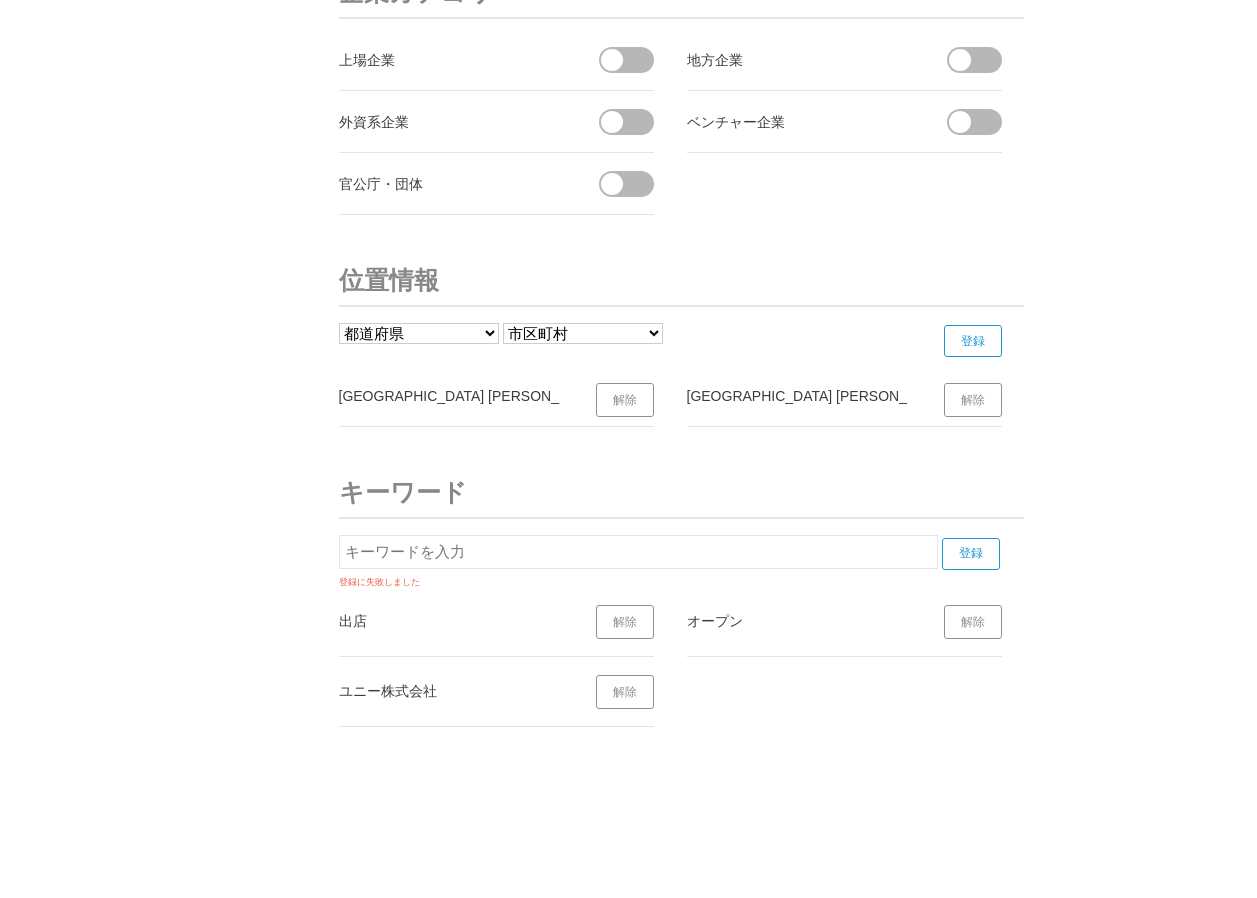 click on "[必須]
ビジネスカテゴリ、プレスリリース種類、企業カテゴリ、キーワードから受信したいプレスリリースを設定しましょう。
プレスリリース受信設定
ビジネスカテゴリ
参考企業の表示
パソコン
パソコン・周辺機器
パソコンソフトウェア" at bounding box center [681, -3097] 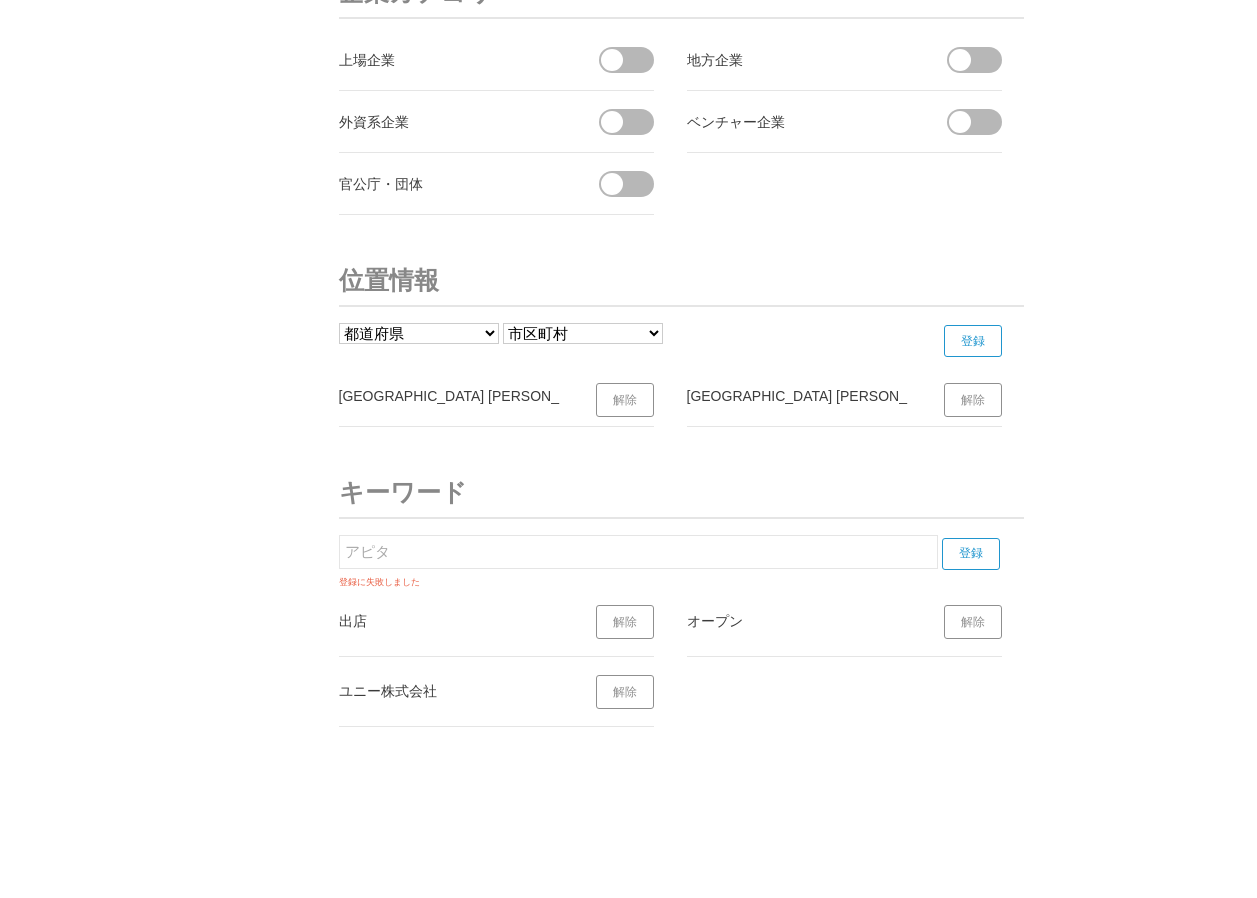 click on "登録" at bounding box center (971, 554) 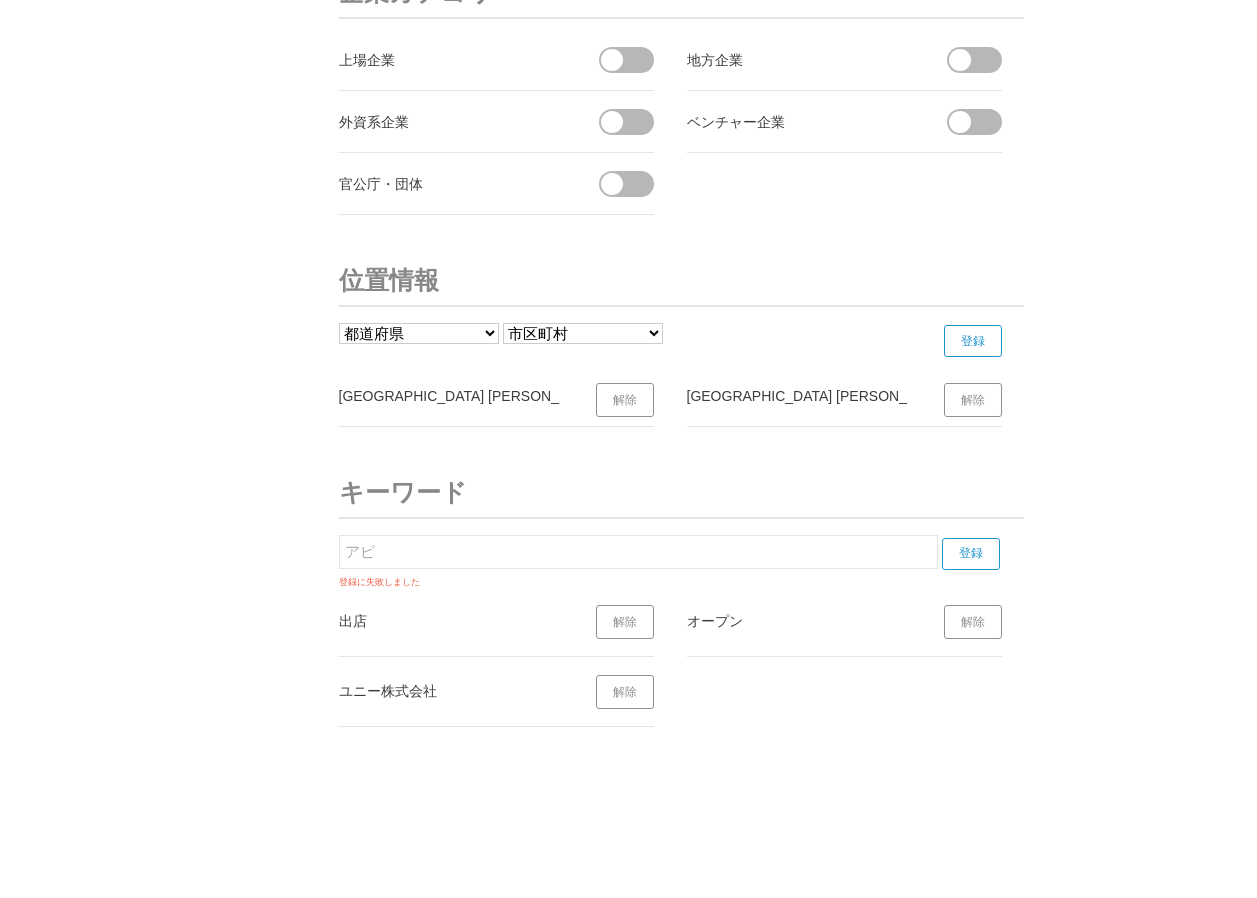 type on "ア" 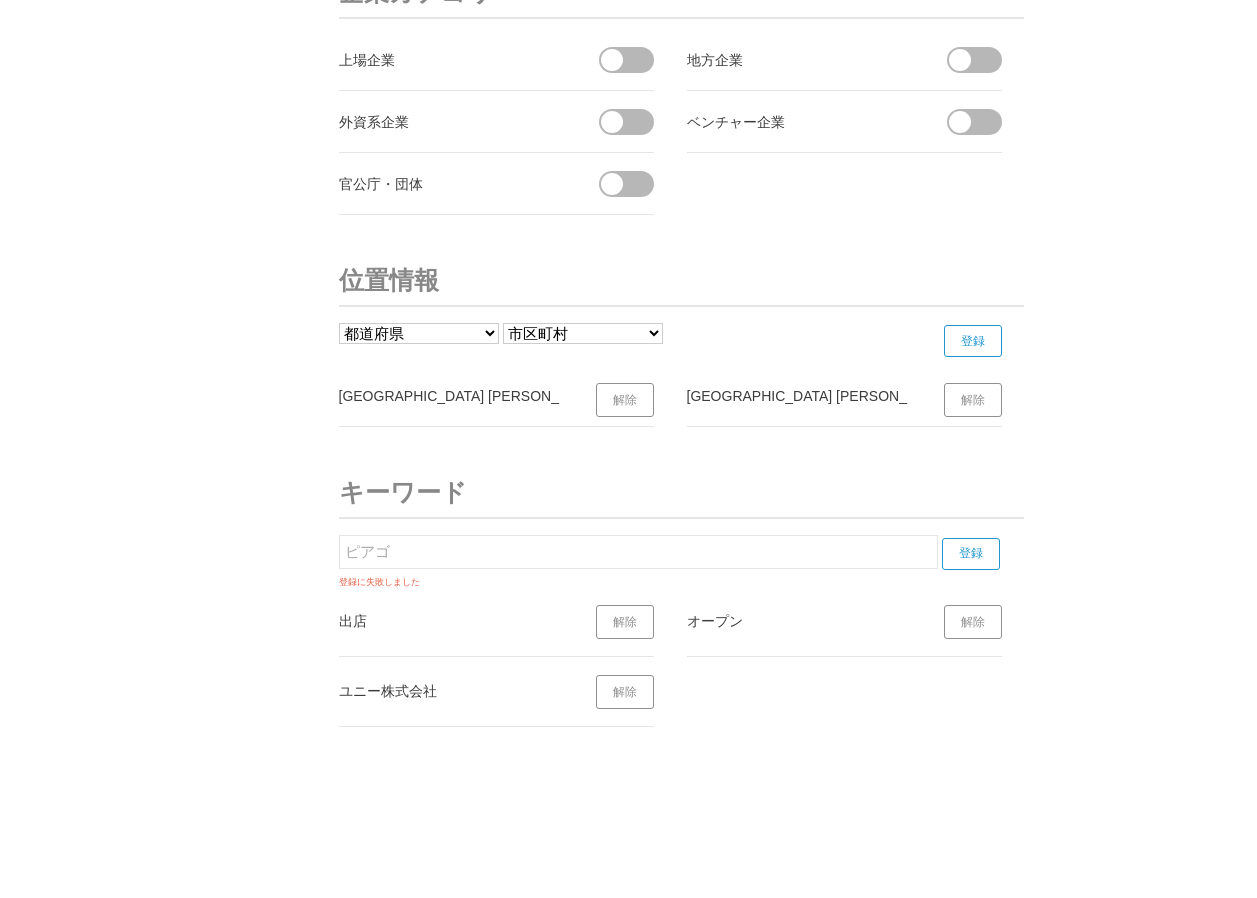 click on "登録" at bounding box center (971, 554) 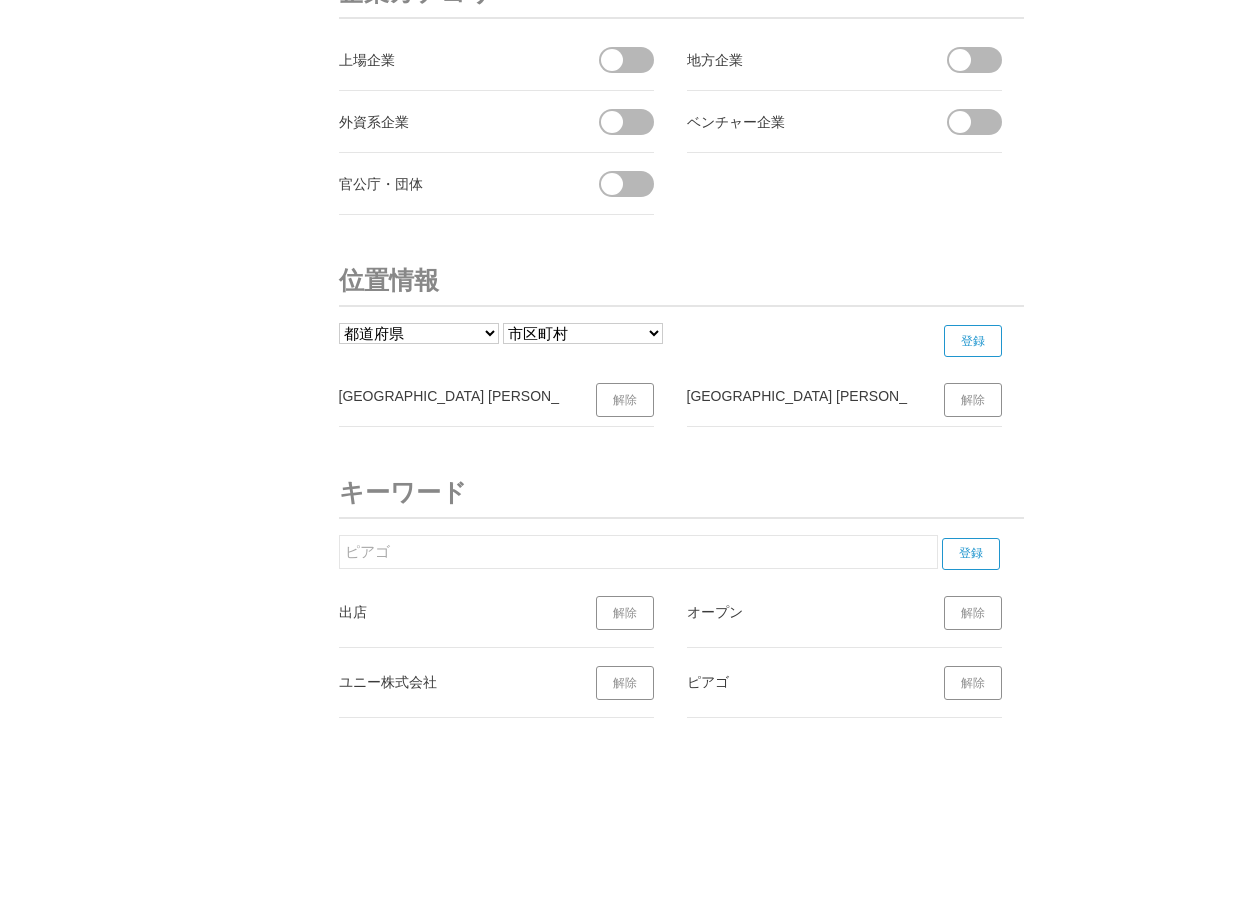 click on "ピアゴ" at bounding box center (638, 552) 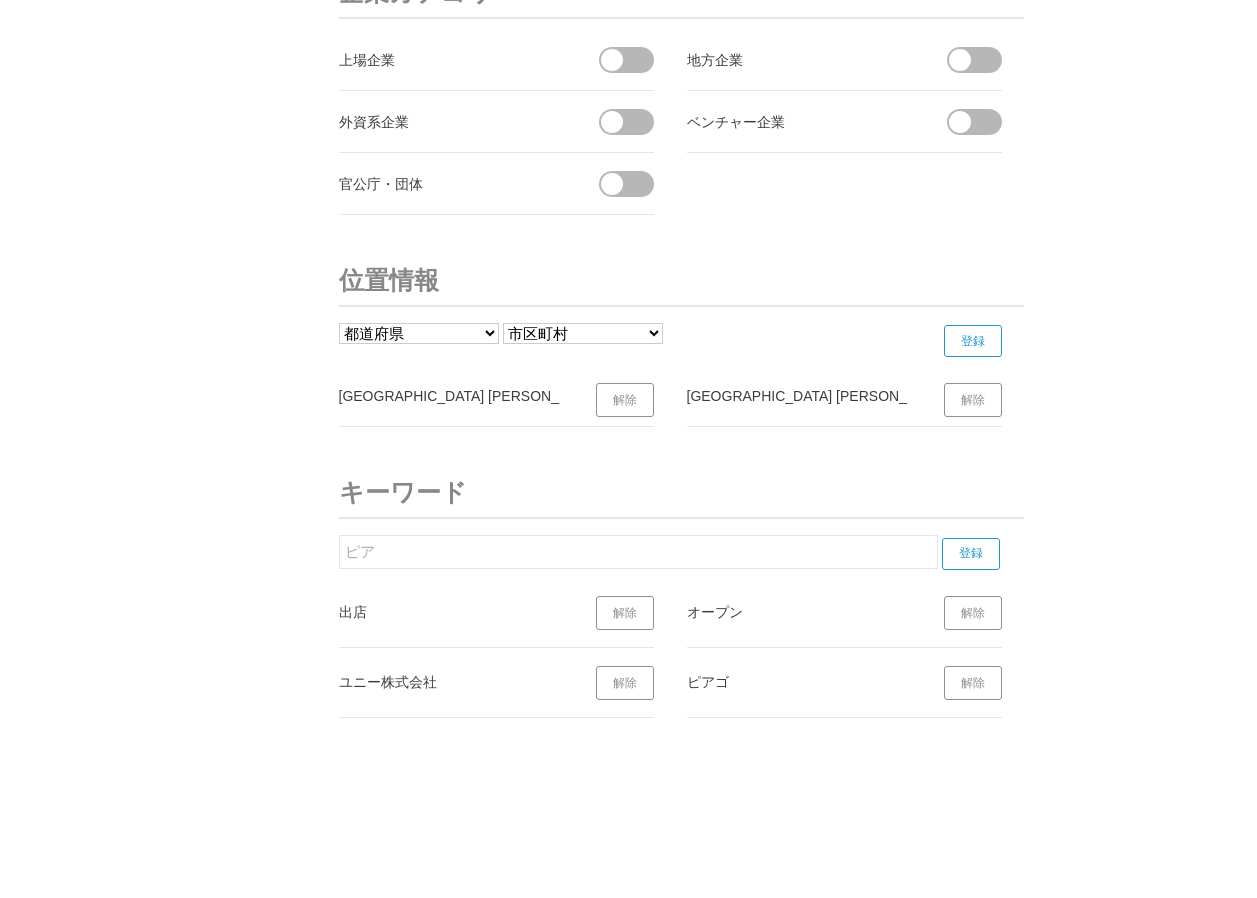 type on "ピ" 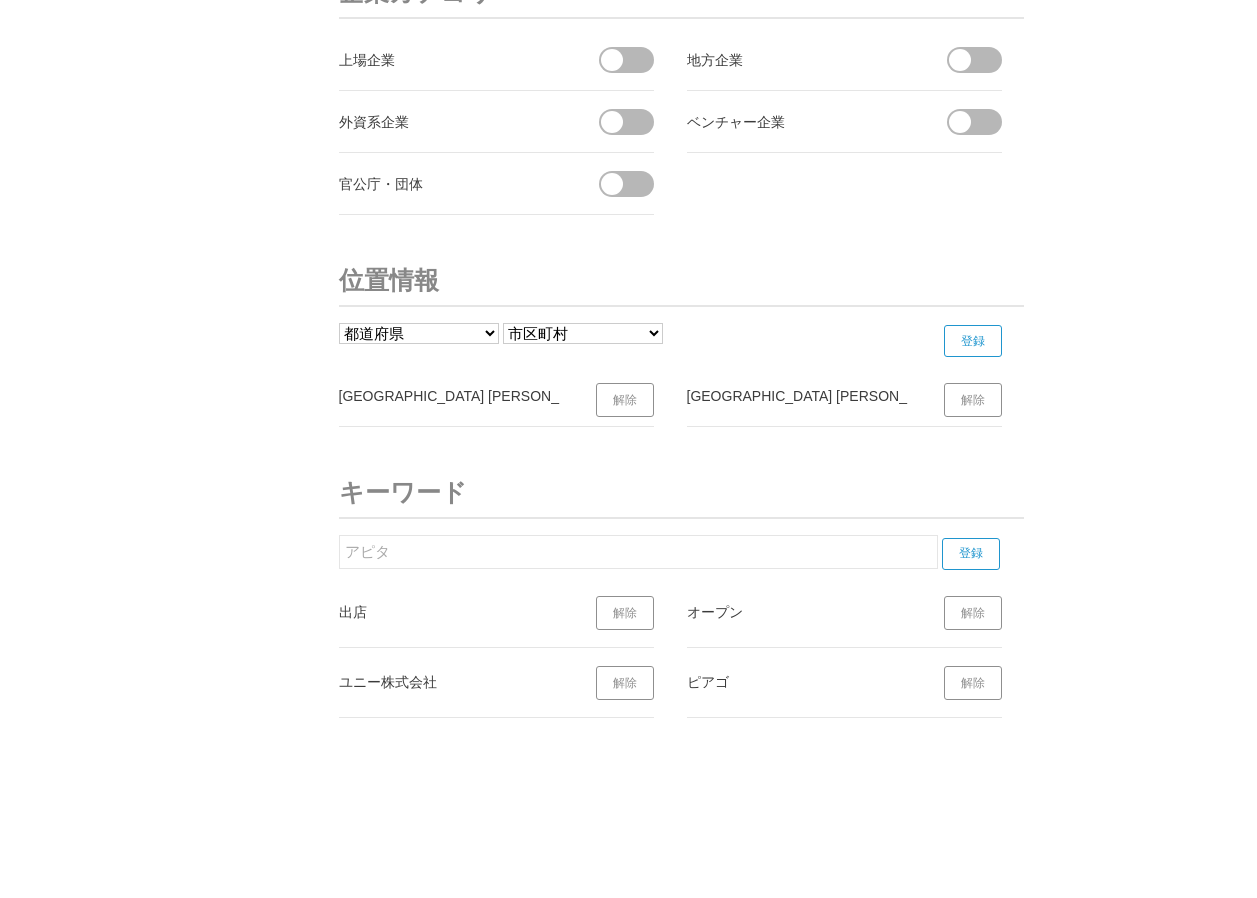 click on "登録" at bounding box center (971, 554) 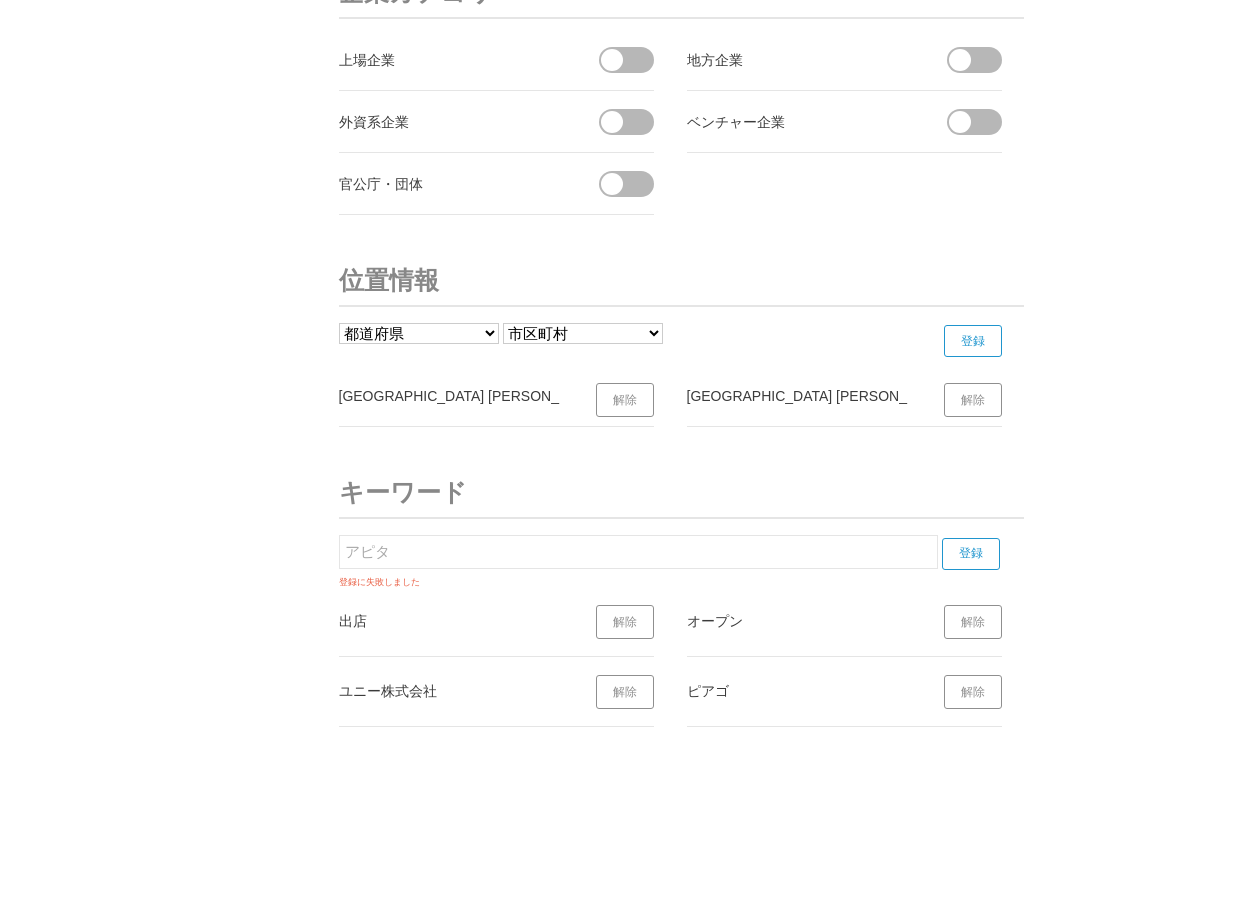 click on "登録" at bounding box center [971, 554] 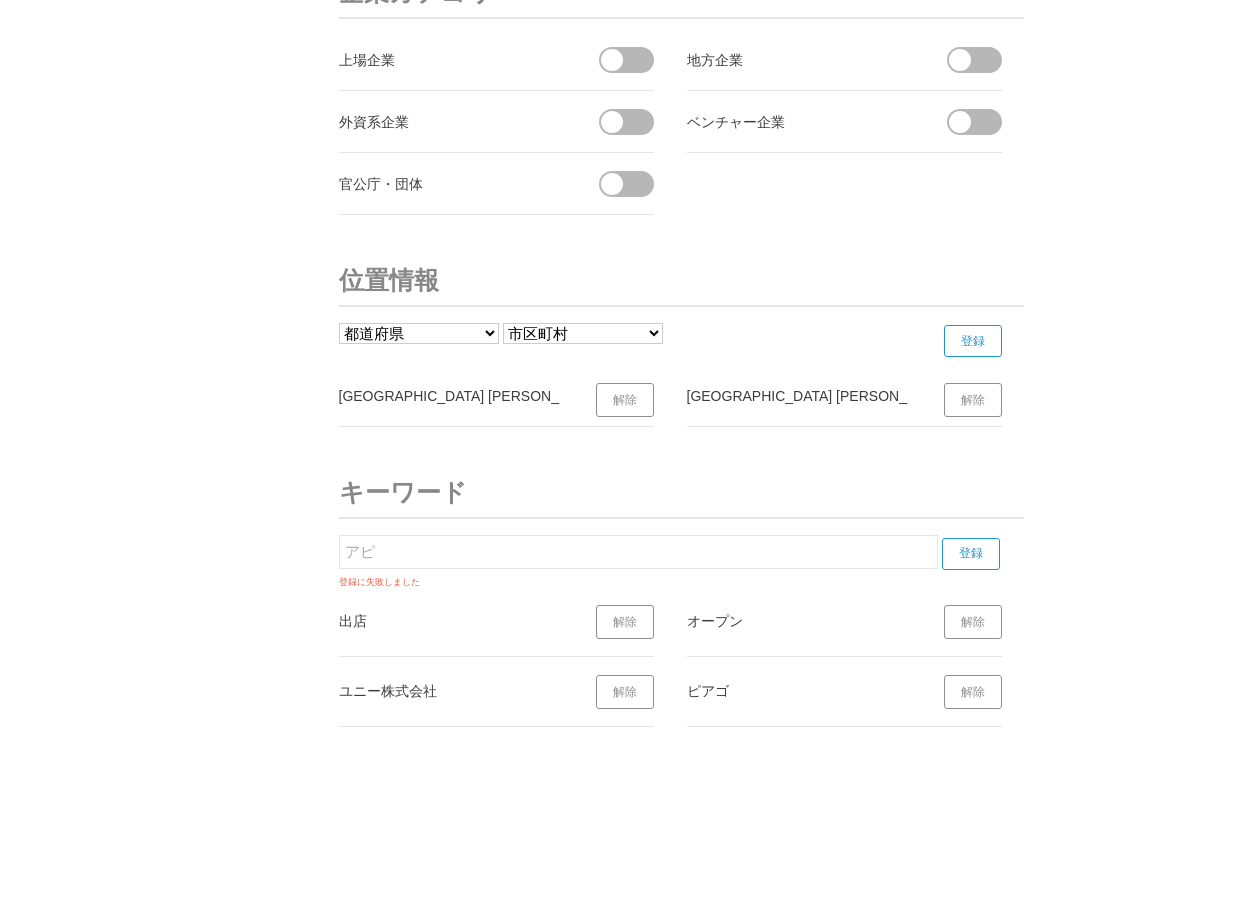type on "ア" 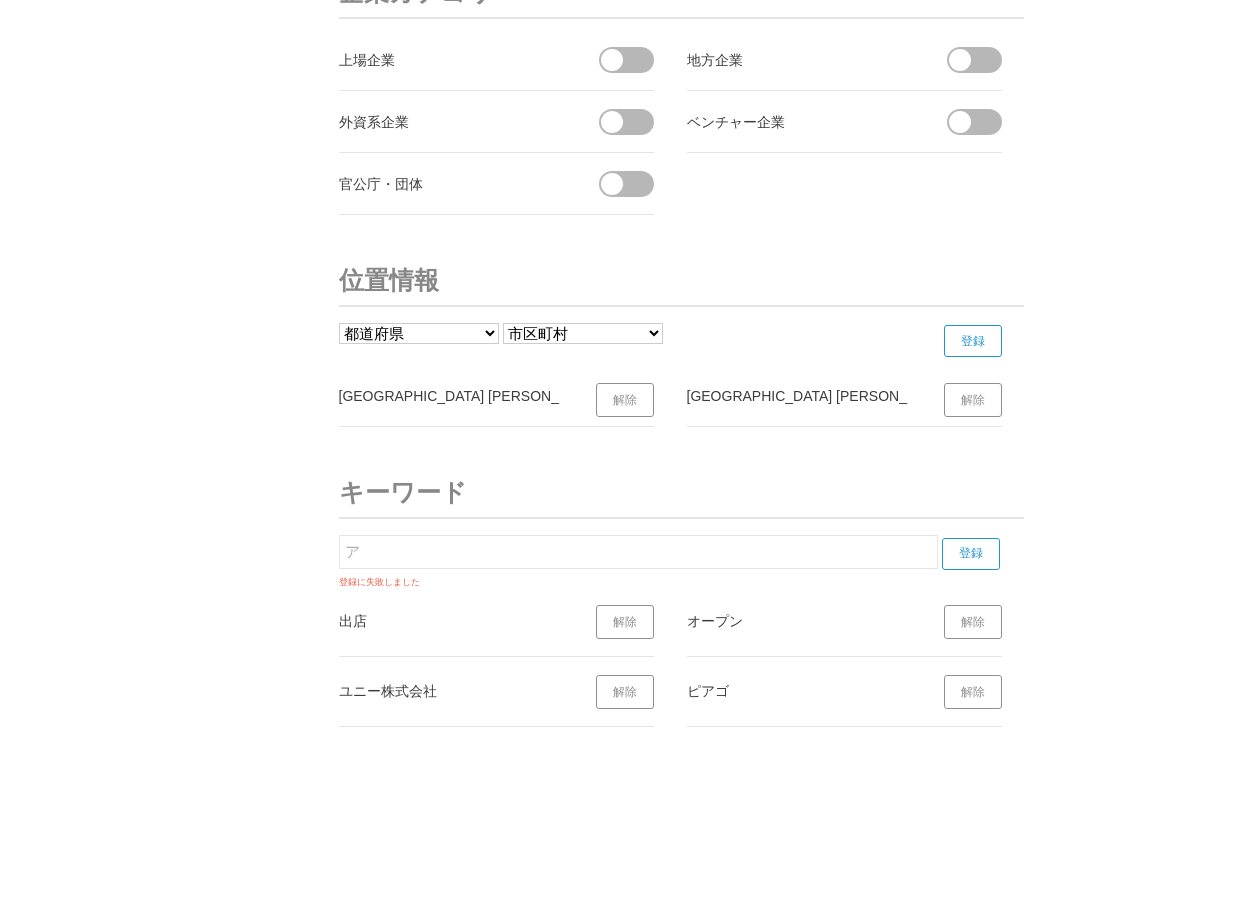 type 